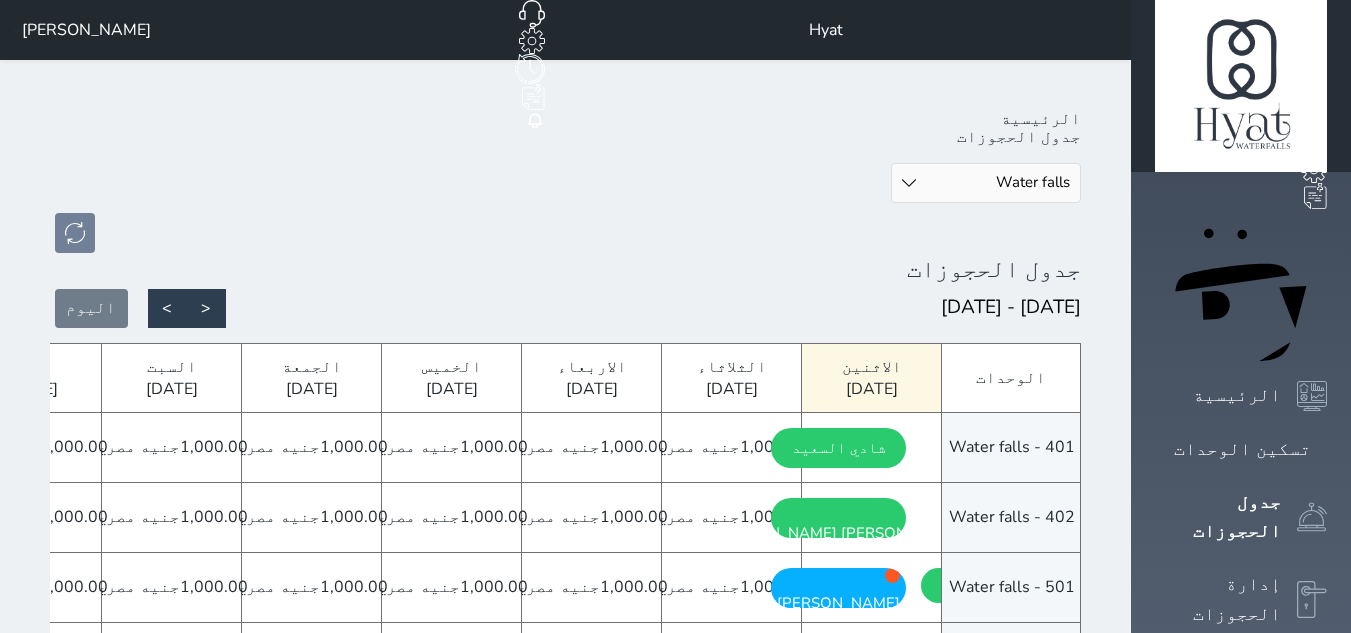 select on "39145206" 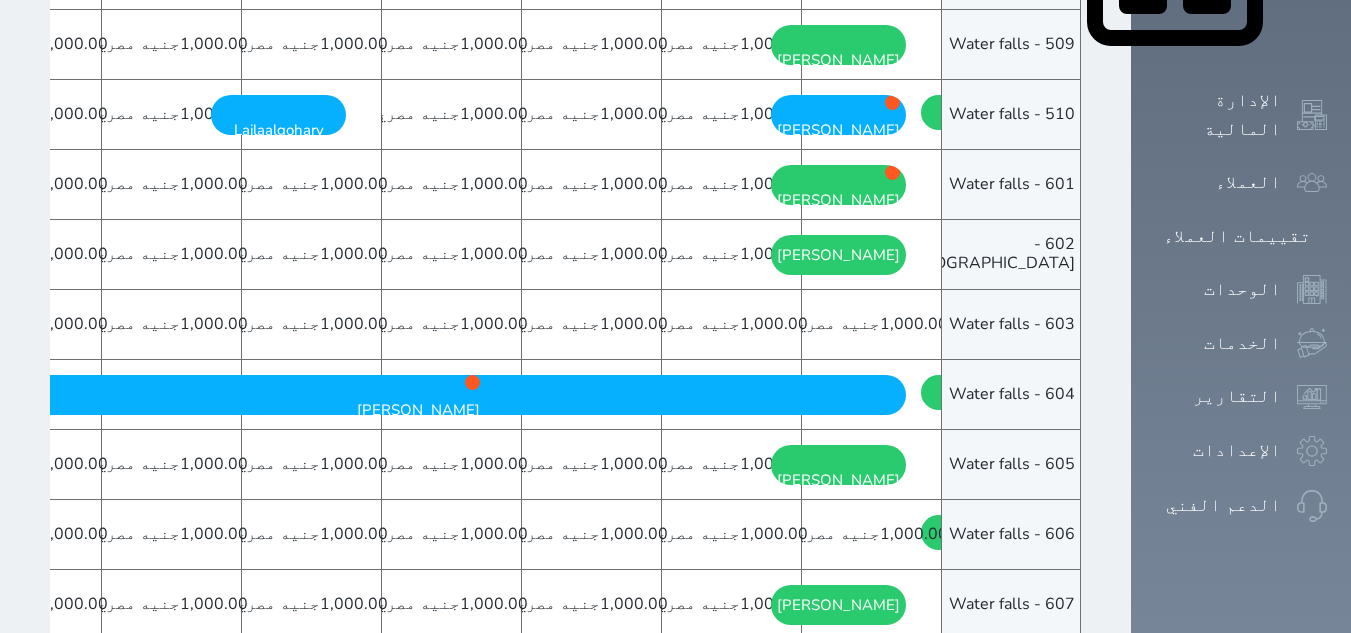scroll, scrollTop: 1266, scrollLeft: 0, axis: vertical 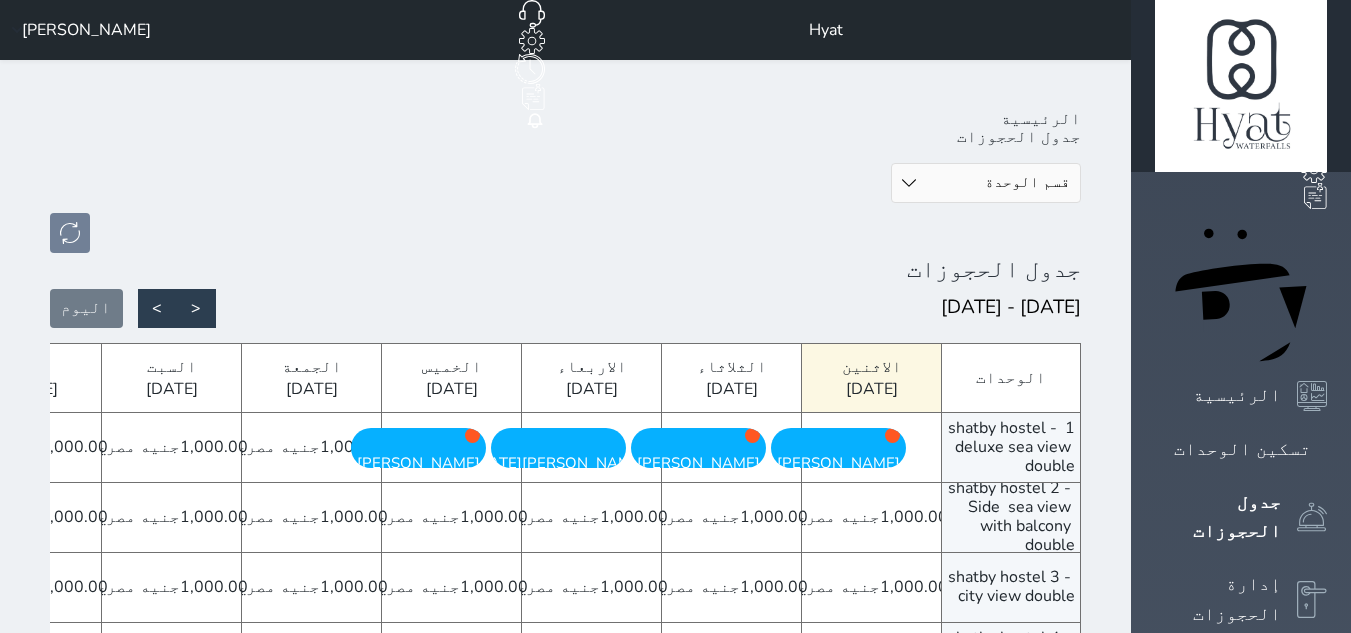 drag, startPoint x: 1365, startPoint y: 213, endPoint x: 1365, endPoint y: 194, distance: 19 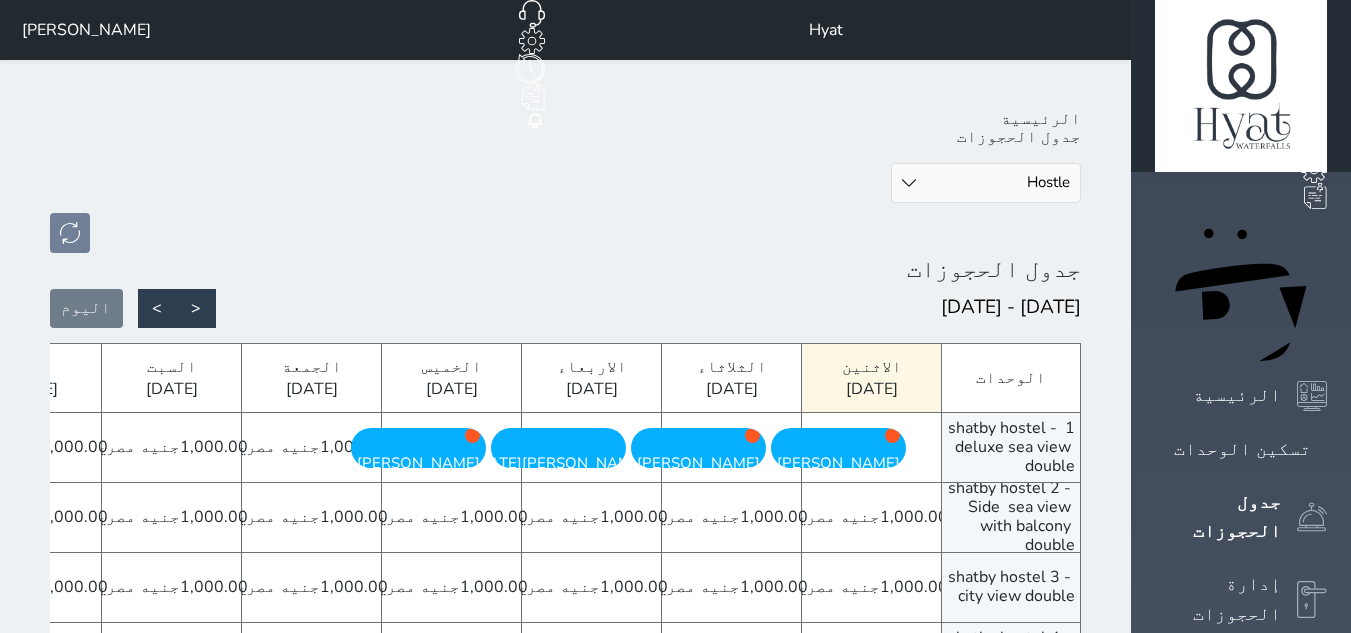 click on "قسم الوحدة
شقق فندقية
Water falls
Hostle
Alex Inn
Shatby" at bounding box center (986, 183) 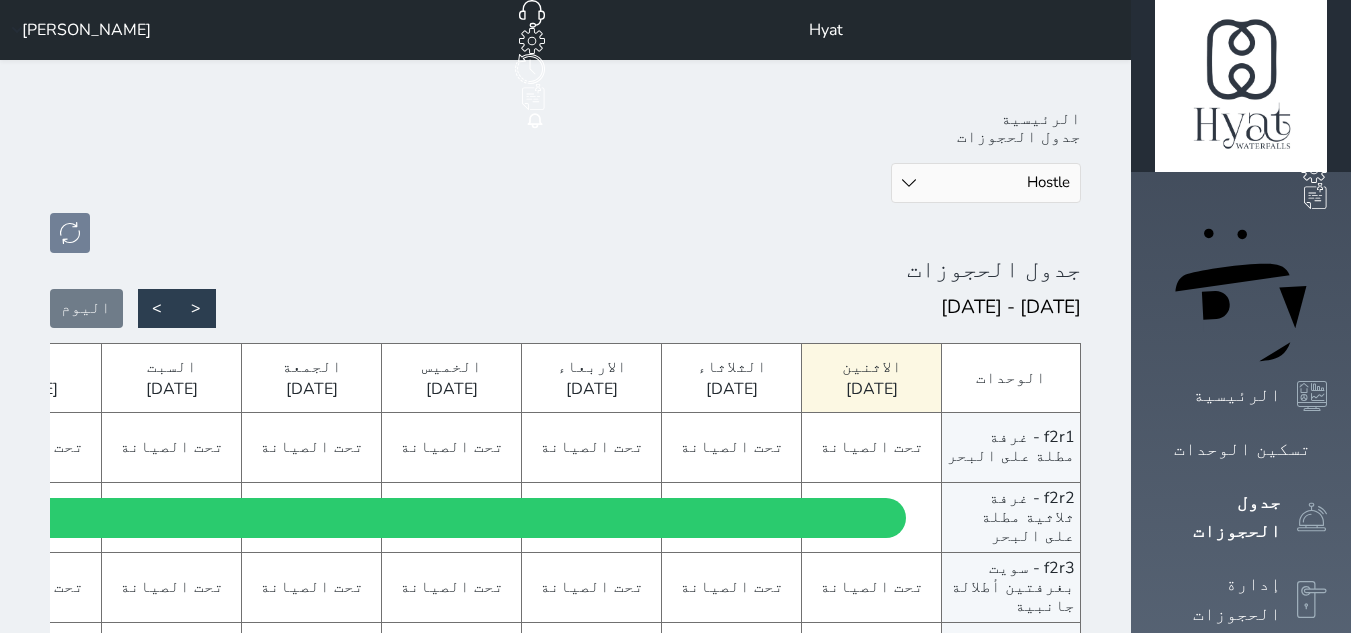 click on "الرئيسية جدول الحجوزات
قسم الوحدة
شقق فندقية
Water falls
Hostle
Alex Inn
Shatby
جدول الحجوزات    2025-07-28 - 2025-08-10
<
>
اليوم
الوحدات     f2r1 - غرفة مطلة على البحر   f2r2 - غرفة ثلاثية مطلة على البحر   f2r3 - سويت بغرفتين أطلالة جانبية   f6r1 - غرفة مطلة على البحر   f6r2 - غرفة مطلة على البحر   f6r3 - غرفة بأطلالة خلفية   f6r4 - غرفة بأطلالة خلفية   701 - شباك بانوراما أطلالة مباشرة على البحر حملم ومطيخ مشترك               الاثنين   2025-07-28 الثلاثاء   2025-07-29" at bounding box center [565, 735] 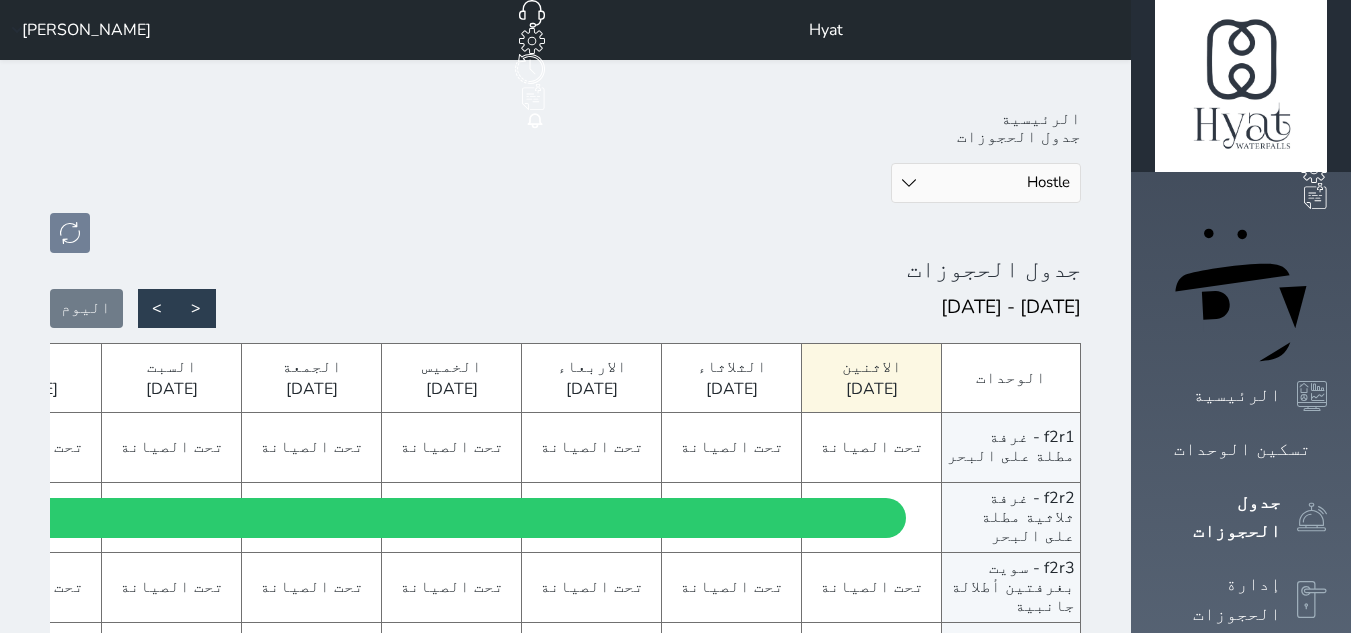 click on "قسم الوحدة
شقق فندقية
Water falls
Hostle
Alex Inn
Shatby" at bounding box center (986, 183) 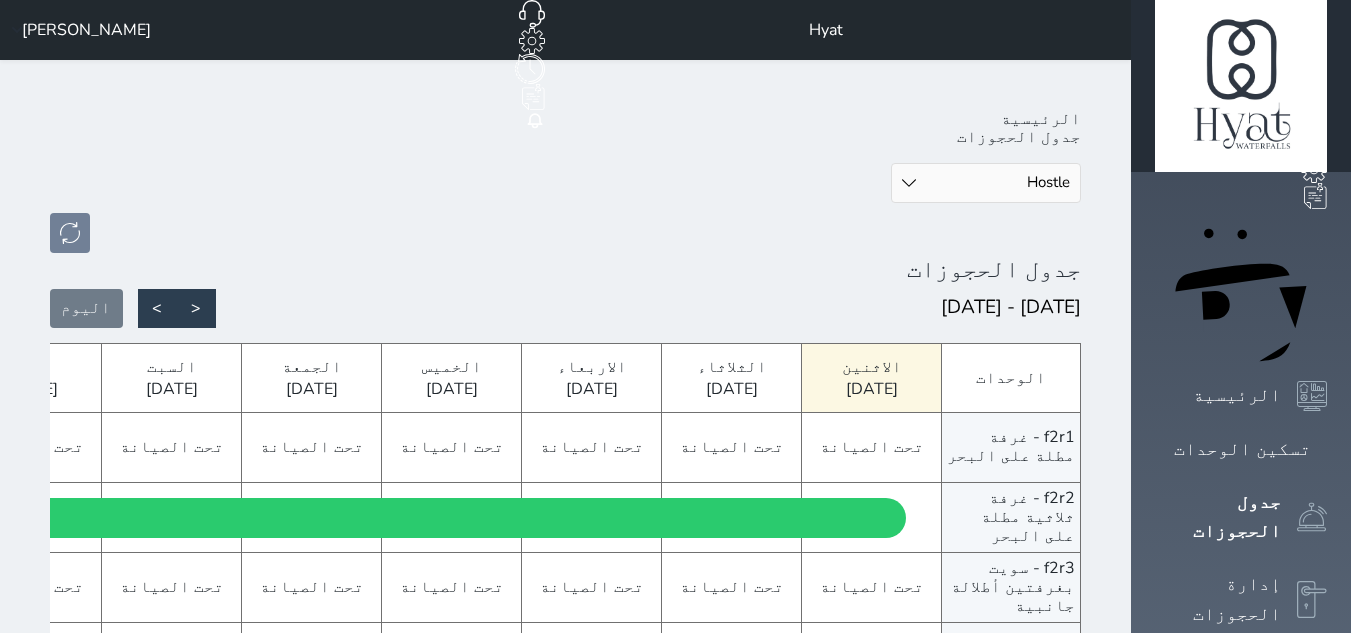 select on "39145206" 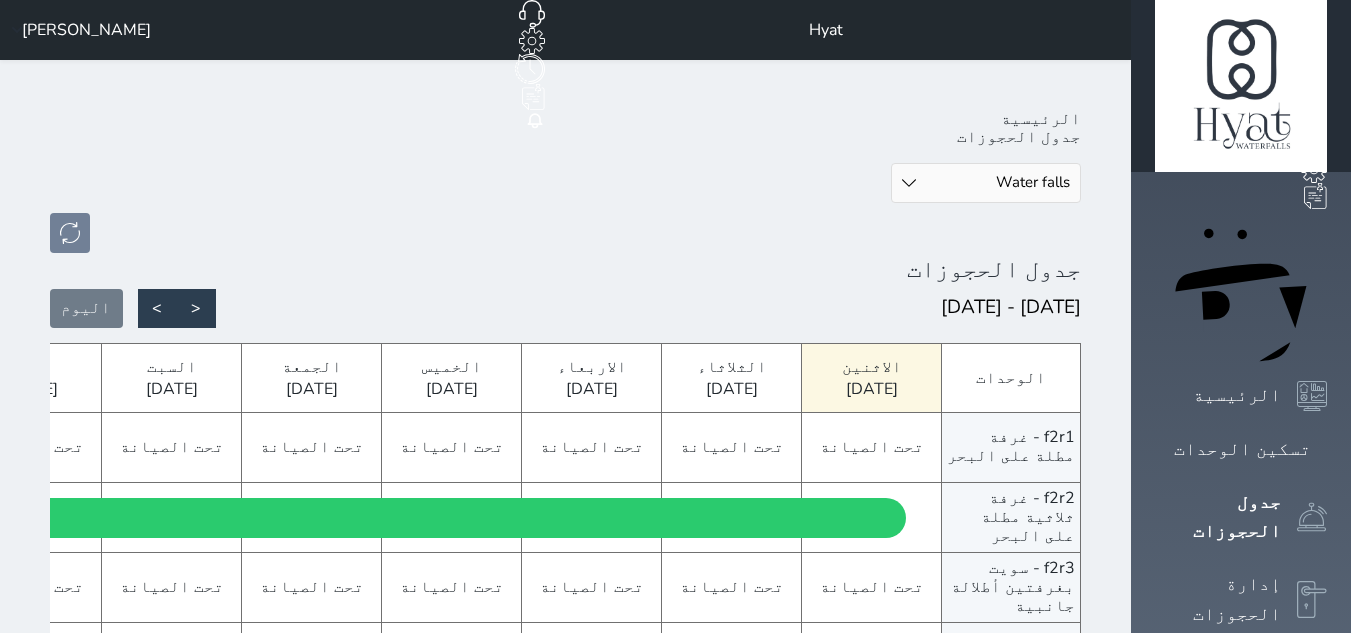 click on "قسم الوحدة
شقق فندقية
Water falls
Hostle
Alex Inn
Shatby" at bounding box center [986, 183] 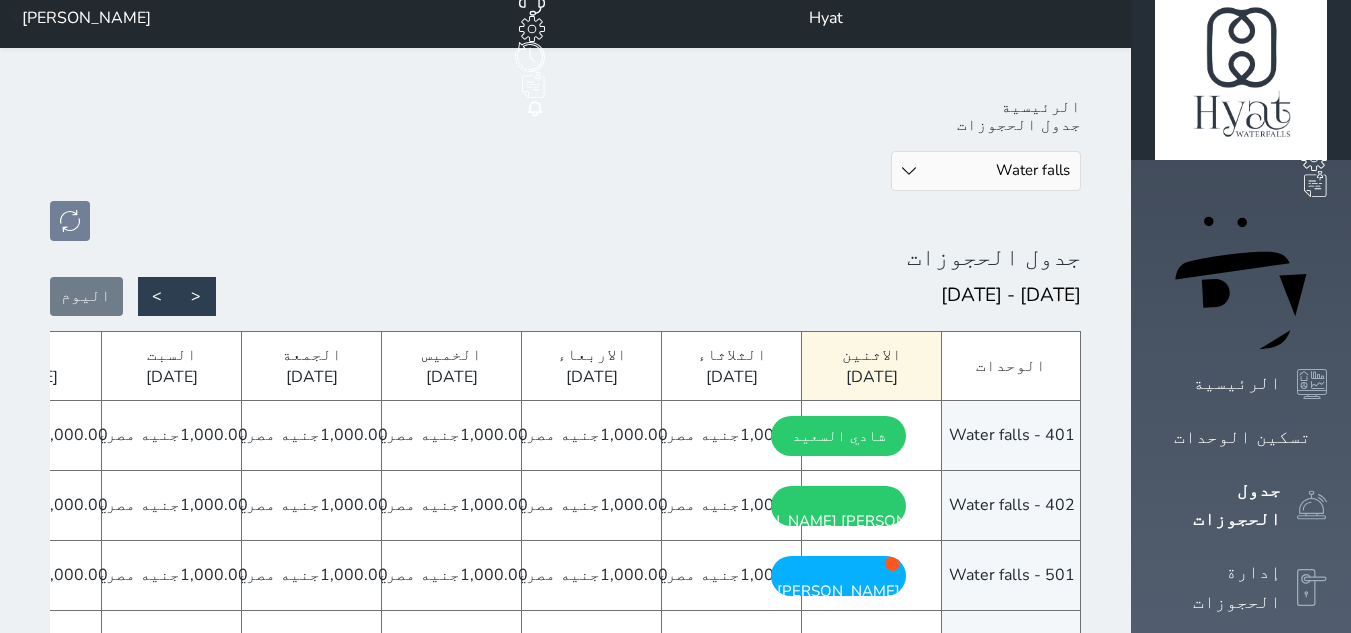 scroll, scrollTop: 0, scrollLeft: 0, axis: both 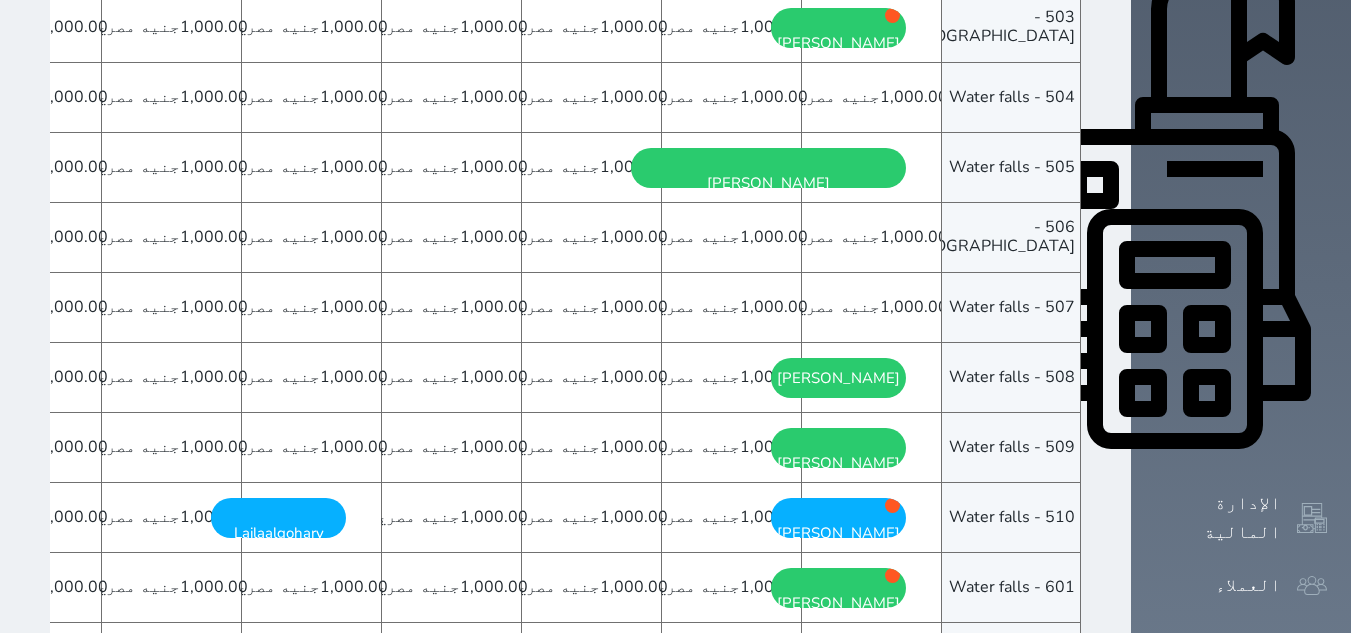 click on "507 - Water falls" at bounding box center [1011, 308] 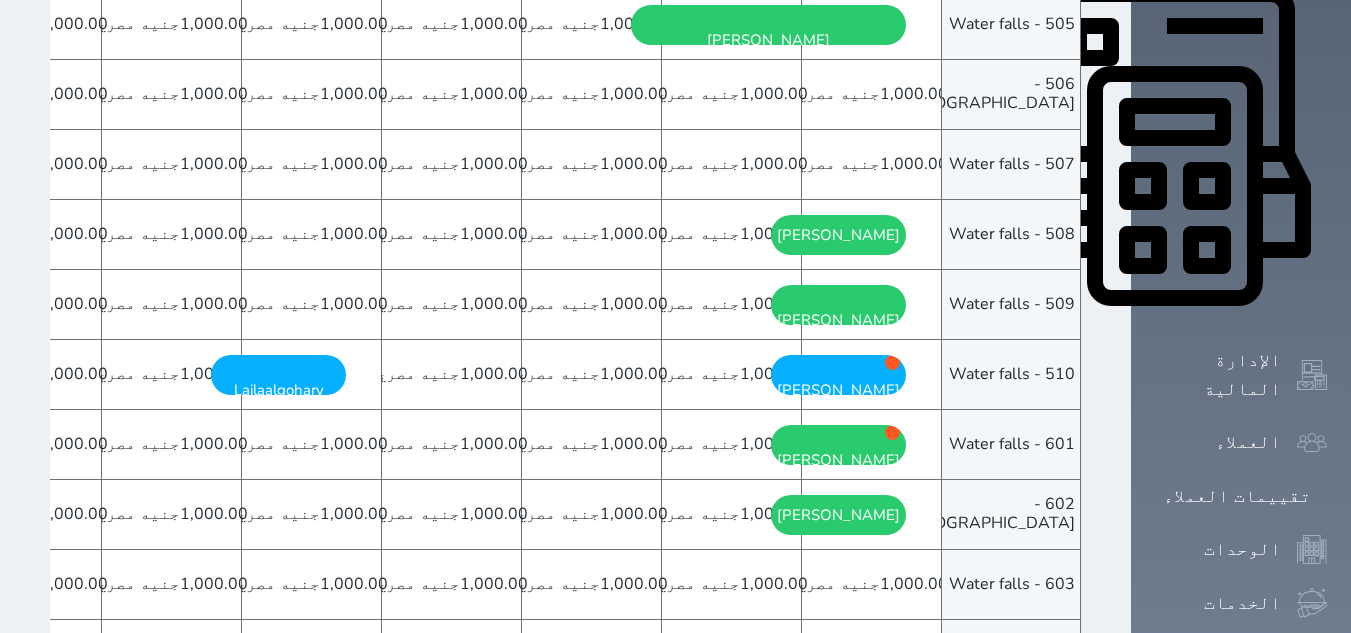 scroll, scrollTop: 1066, scrollLeft: 0, axis: vertical 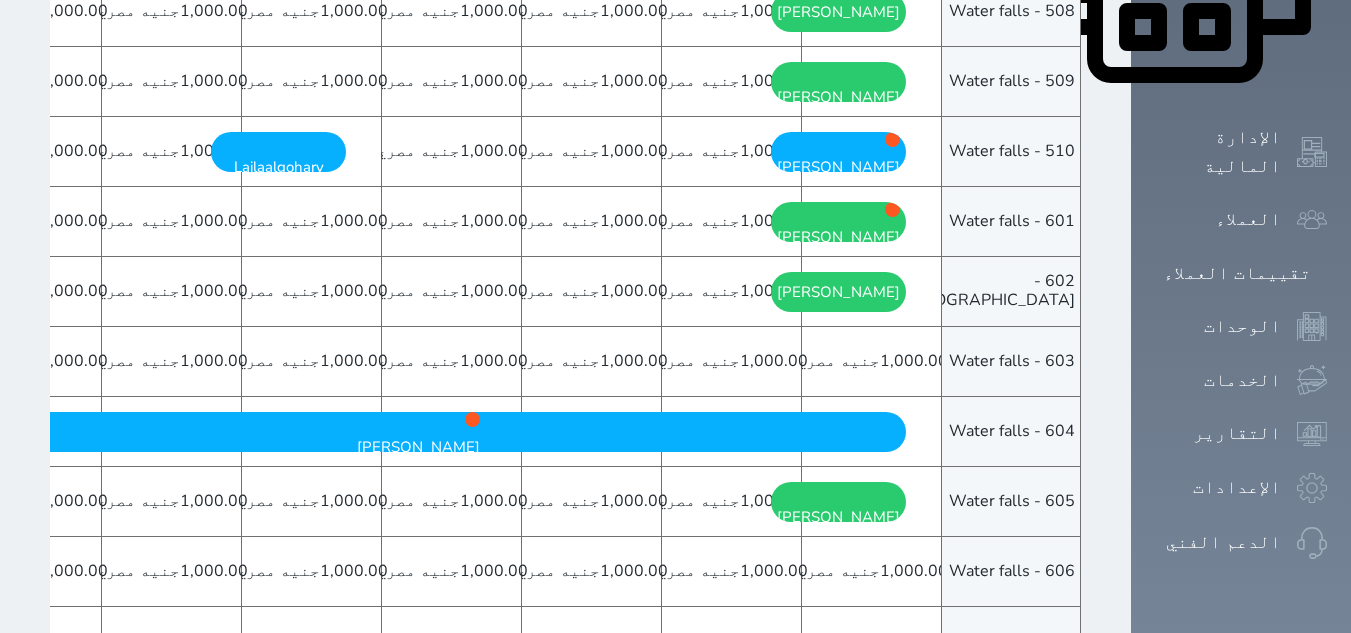 click on "بوكينج
ALAA Sadoun
الاثنين - 2025/07/28" at bounding box center (418, 432) 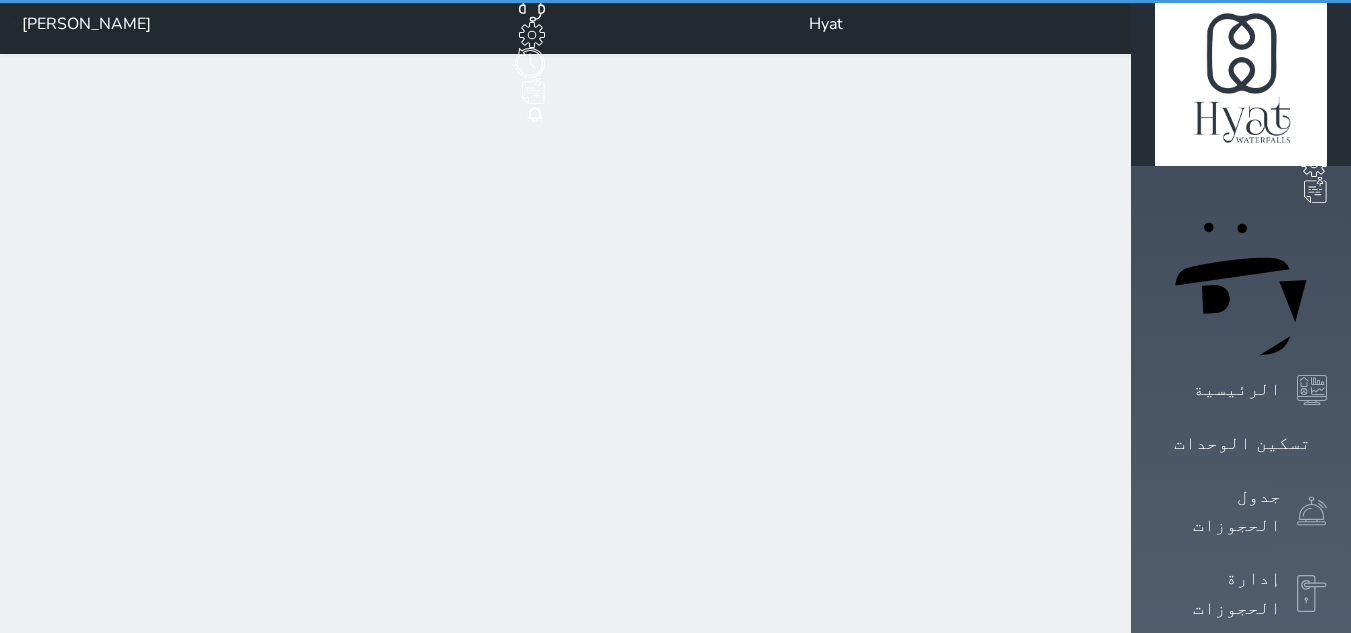 scroll, scrollTop: 0, scrollLeft: 0, axis: both 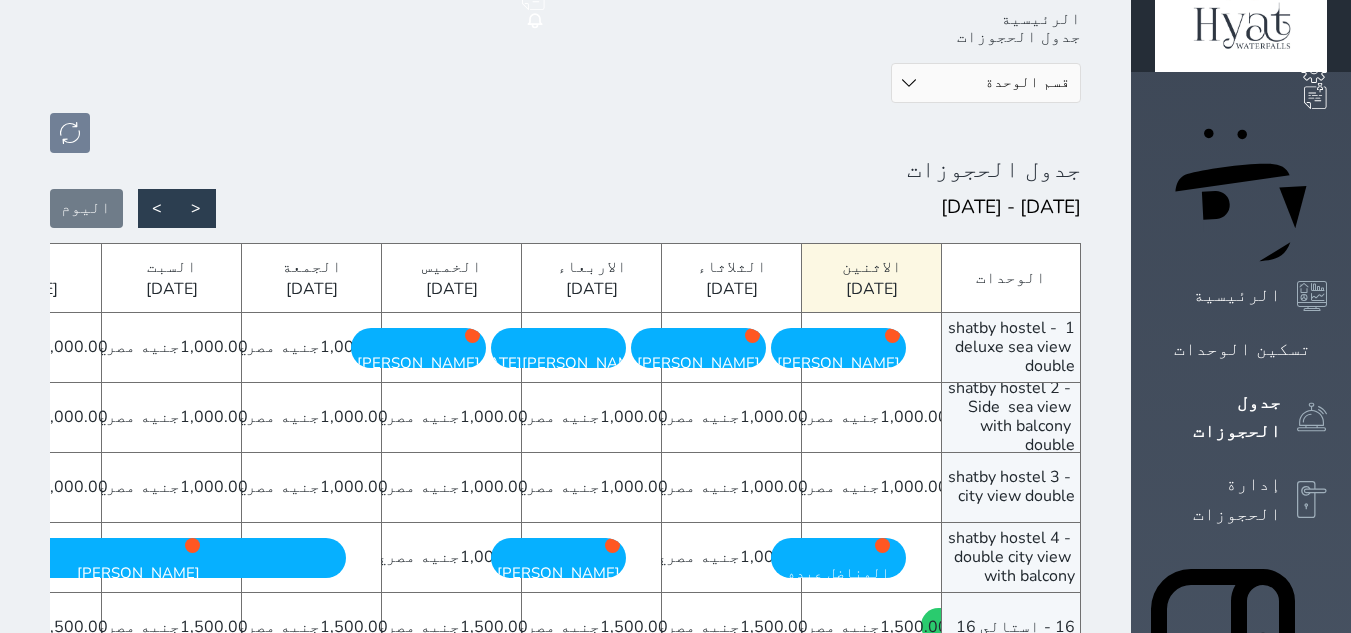 click on "قسم الوحدة
شقق فندقية
Water falls
Hostle
Alex Inn
Shatby" at bounding box center [986, 83] 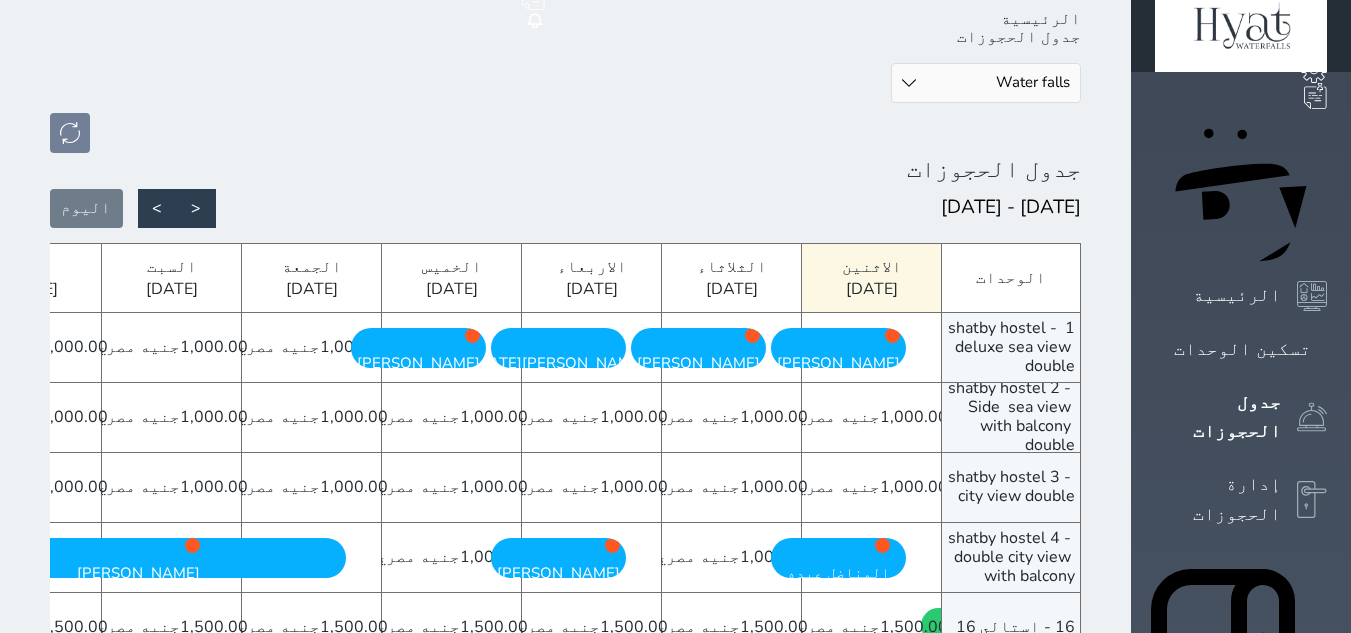 click on "قسم الوحدة
شقق فندقية
Water falls
Hostle
Alex Inn
Shatby" at bounding box center (986, 83) 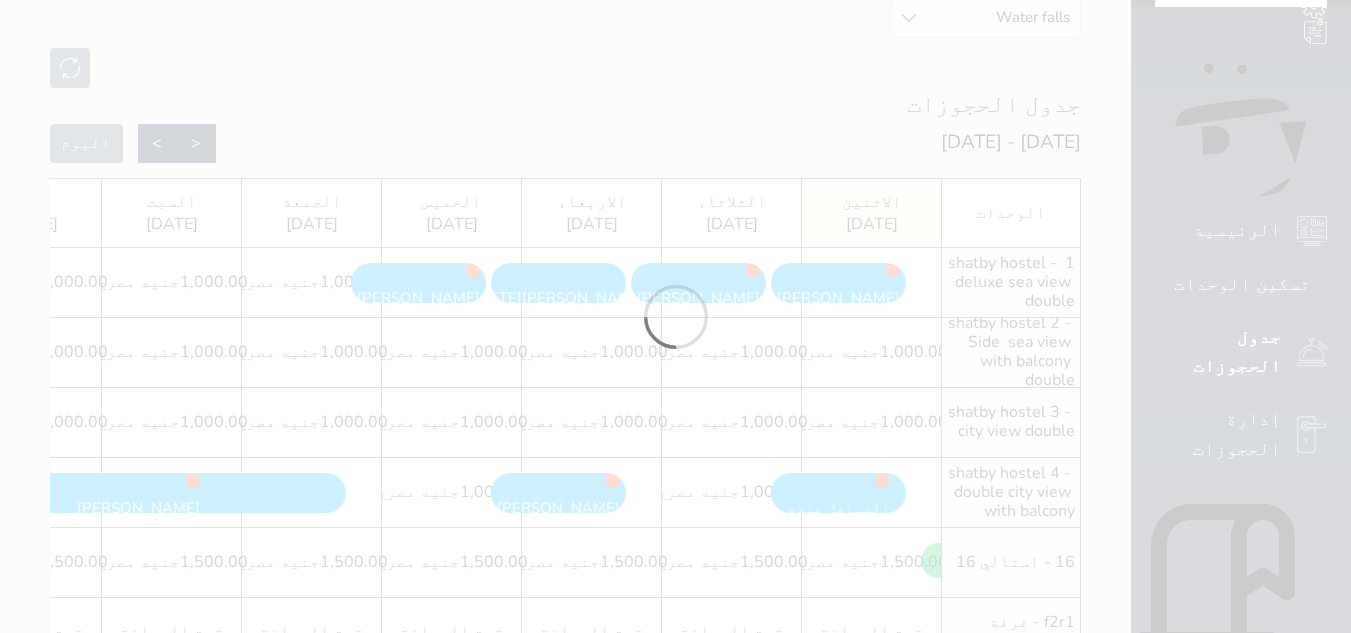 scroll, scrollTop: 200, scrollLeft: 0, axis: vertical 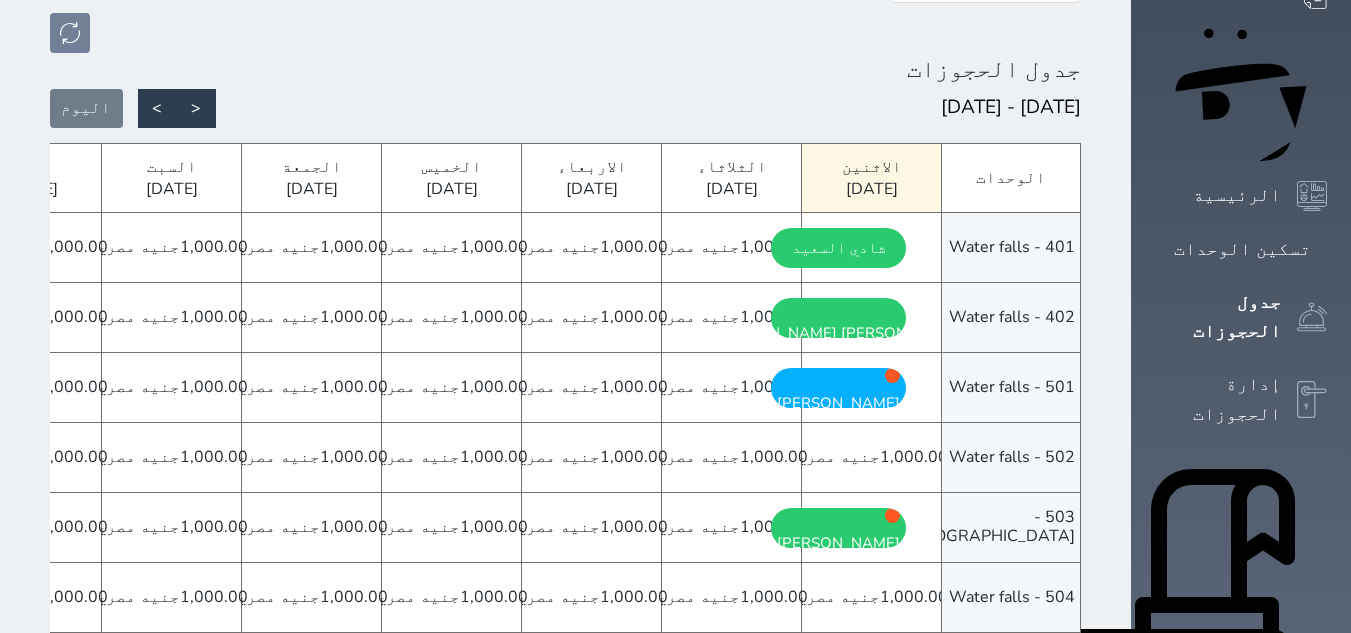 click on "بوكينج
Ahmed Elsaadany
الاثنين - 2025/07/28" at bounding box center (838, 388) 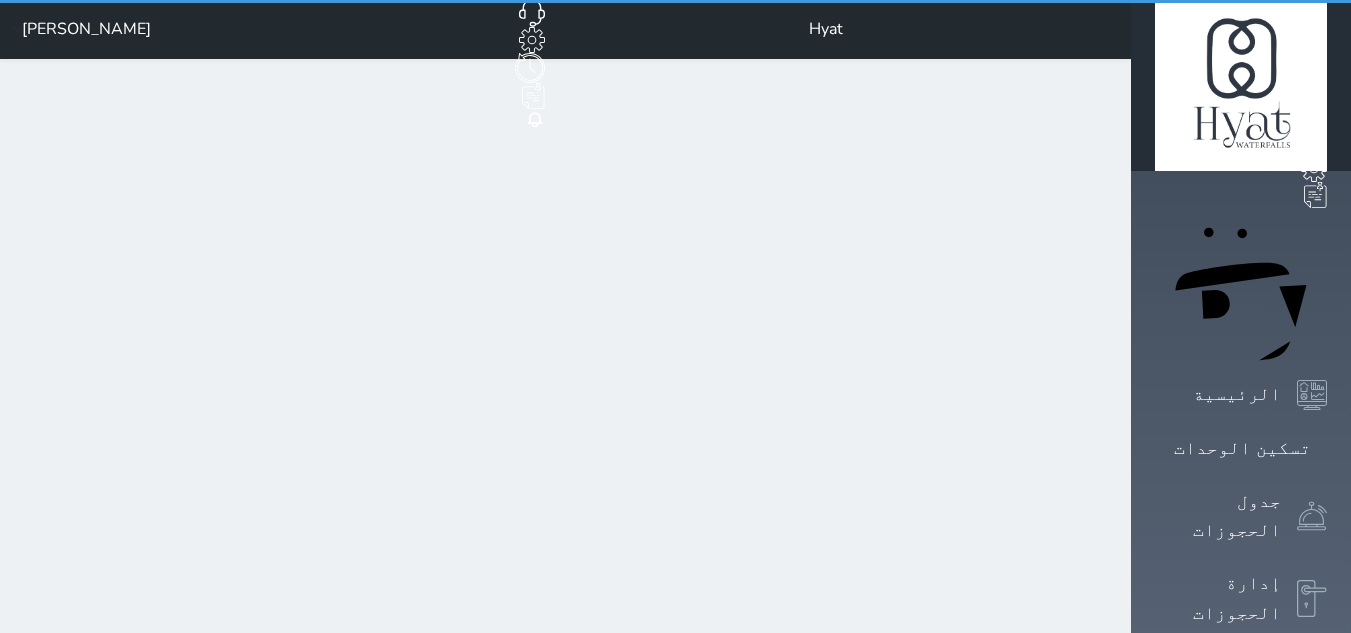 scroll, scrollTop: 0, scrollLeft: 0, axis: both 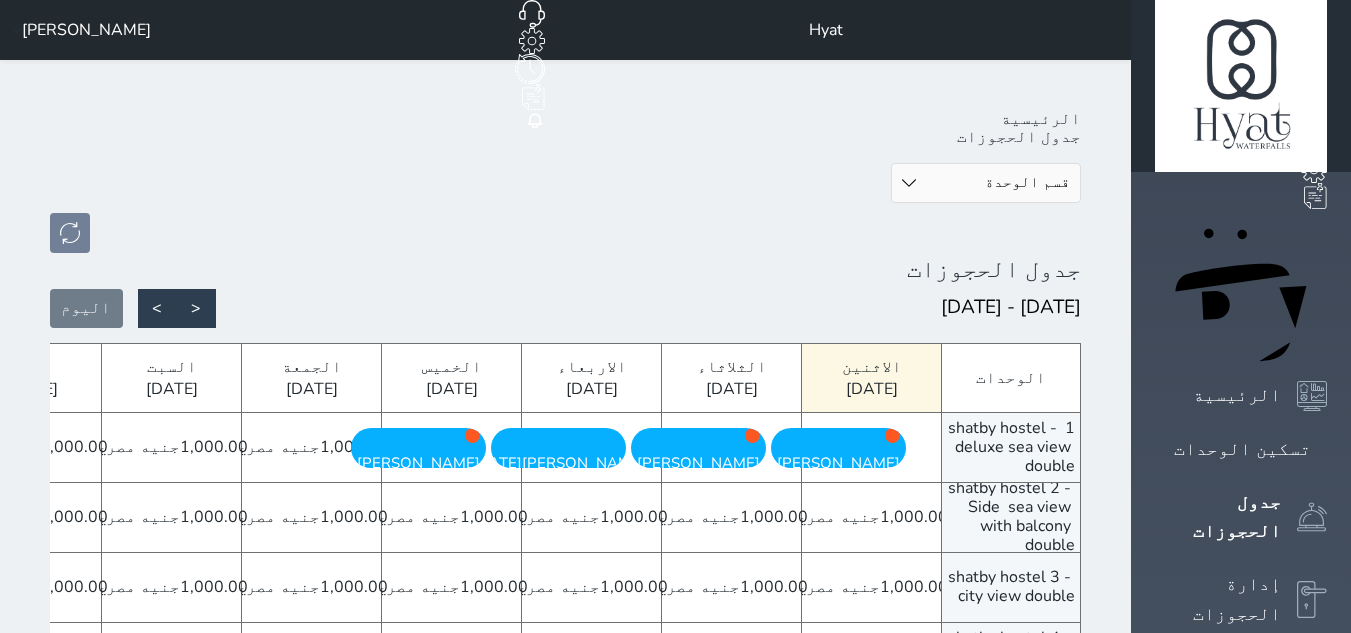 click on "قسم الوحدة
شقق فندقية
Water falls
Hostle
Alex Inn
Shatby" at bounding box center (986, 183) 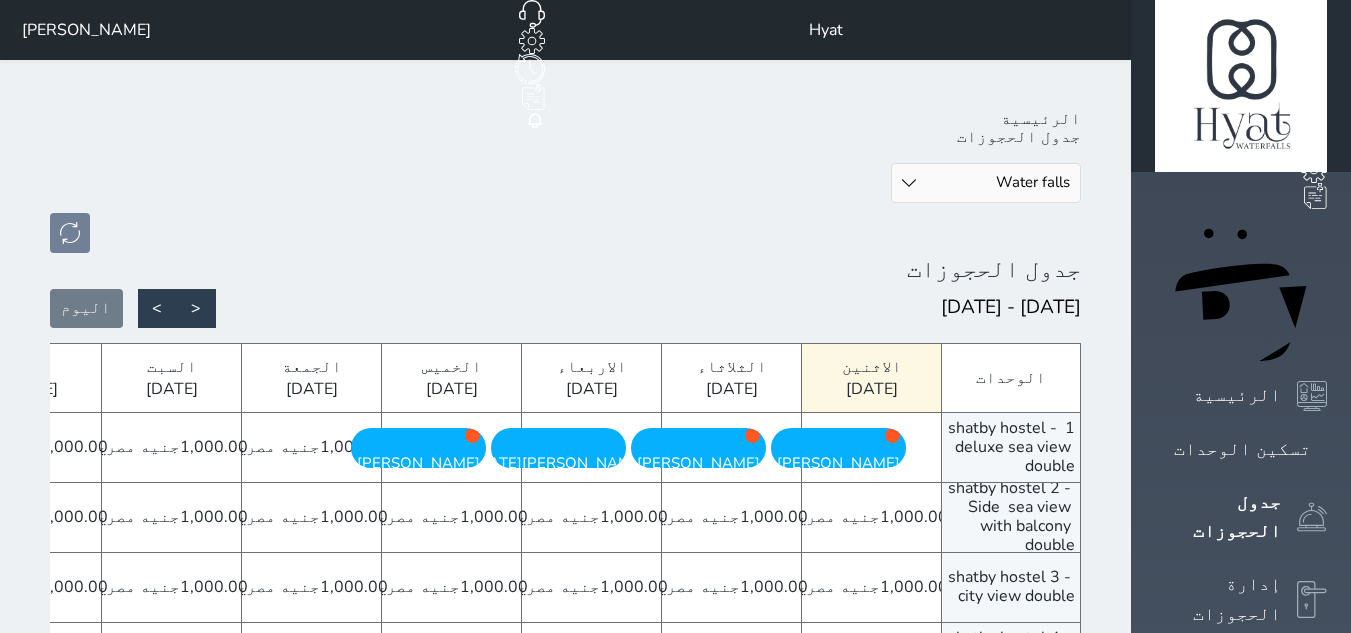click on "قسم الوحدة
شقق فندقية
Water falls
Hostle
Alex Inn
Shatby" at bounding box center (986, 183) 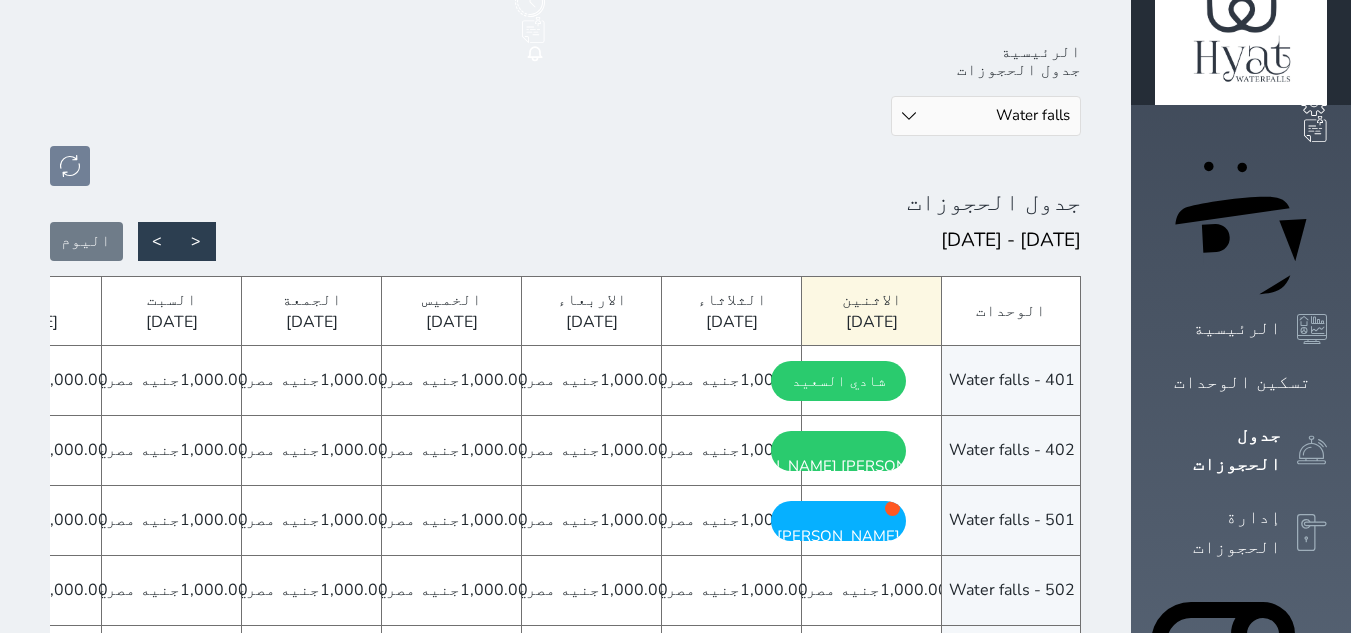 scroll, scrollTop: 0, scrollLeft: 0, axis: both 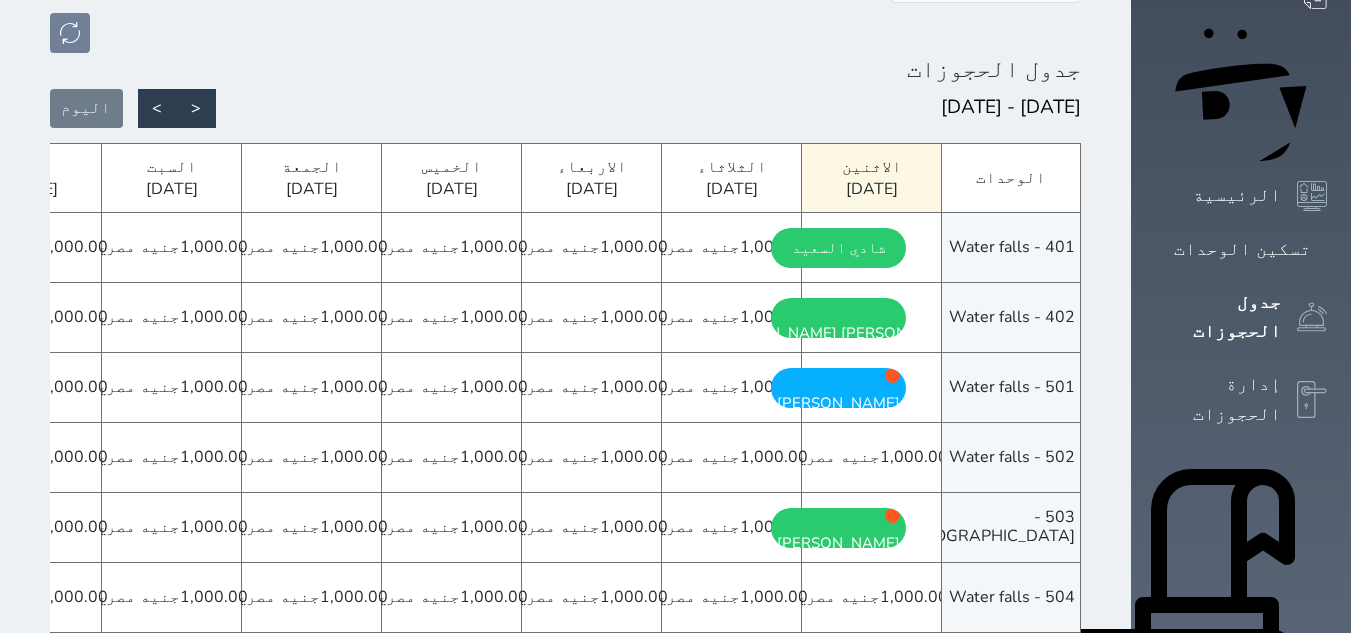click on "بوكينج
Ahmed Elsaadany
الاثنين - 2025/07/28" at bounding box center (838, 388) 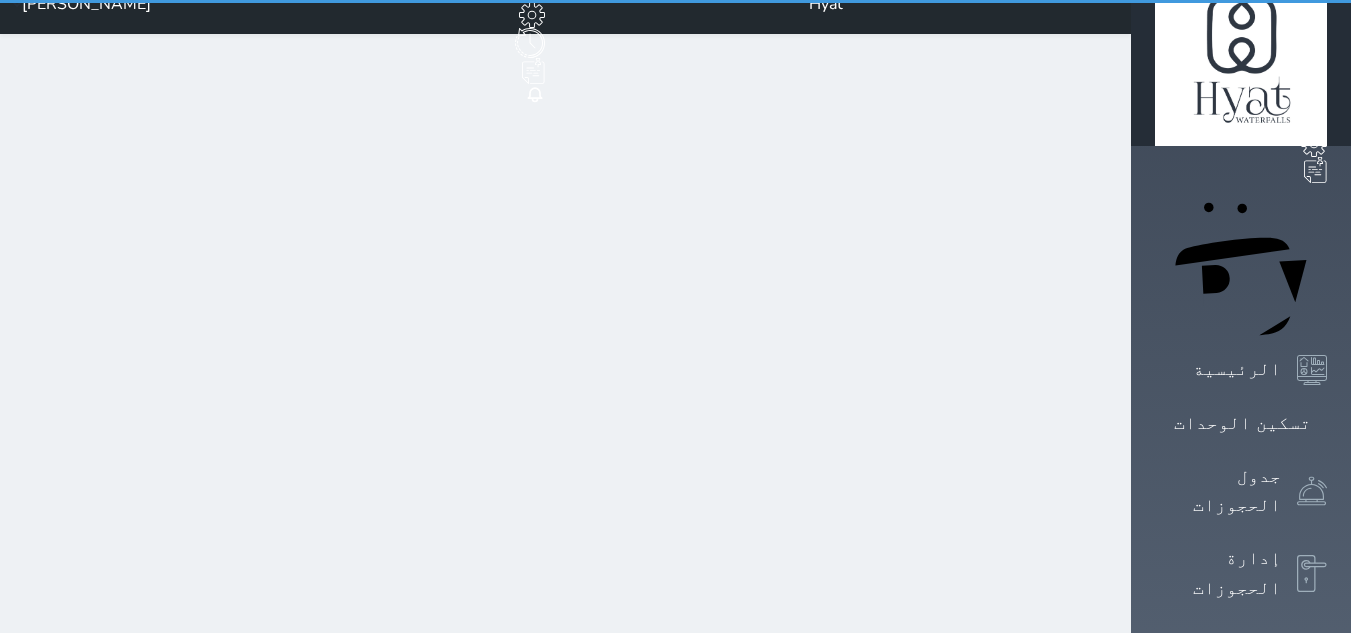 scroll, scrollTop: 0, scrollLeft: 0, axis: both 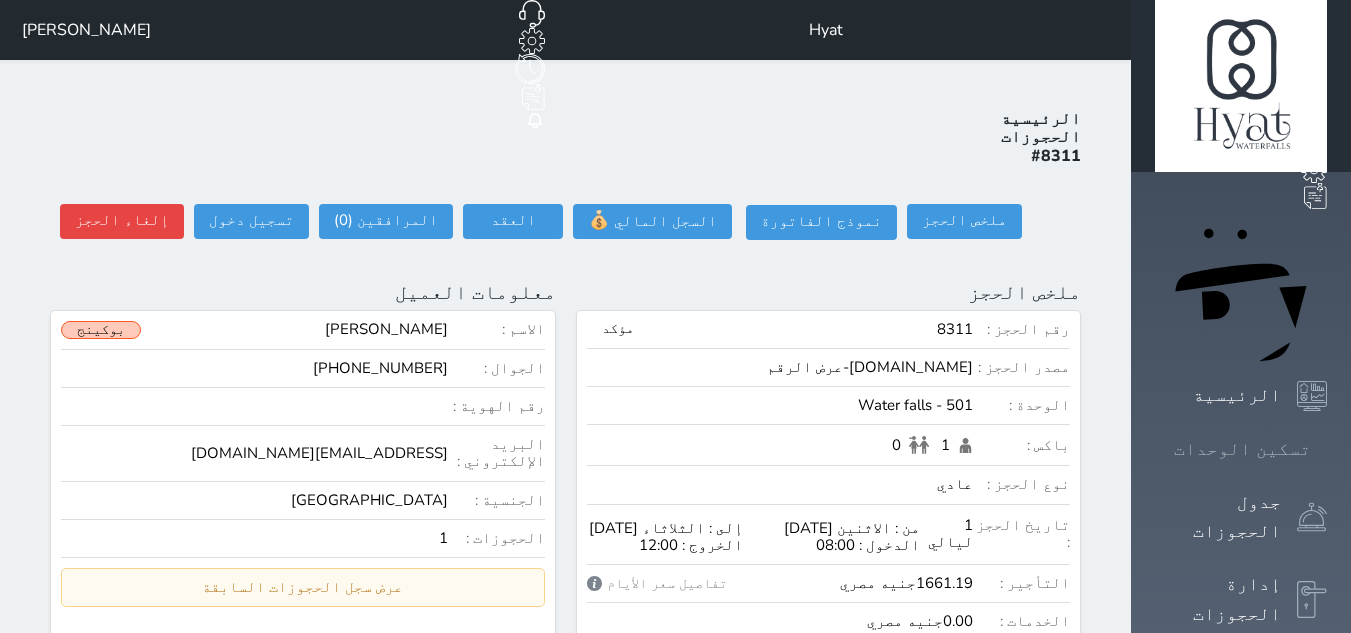 click on "تسكين الوحدات" at bounding box center (1242, 449) 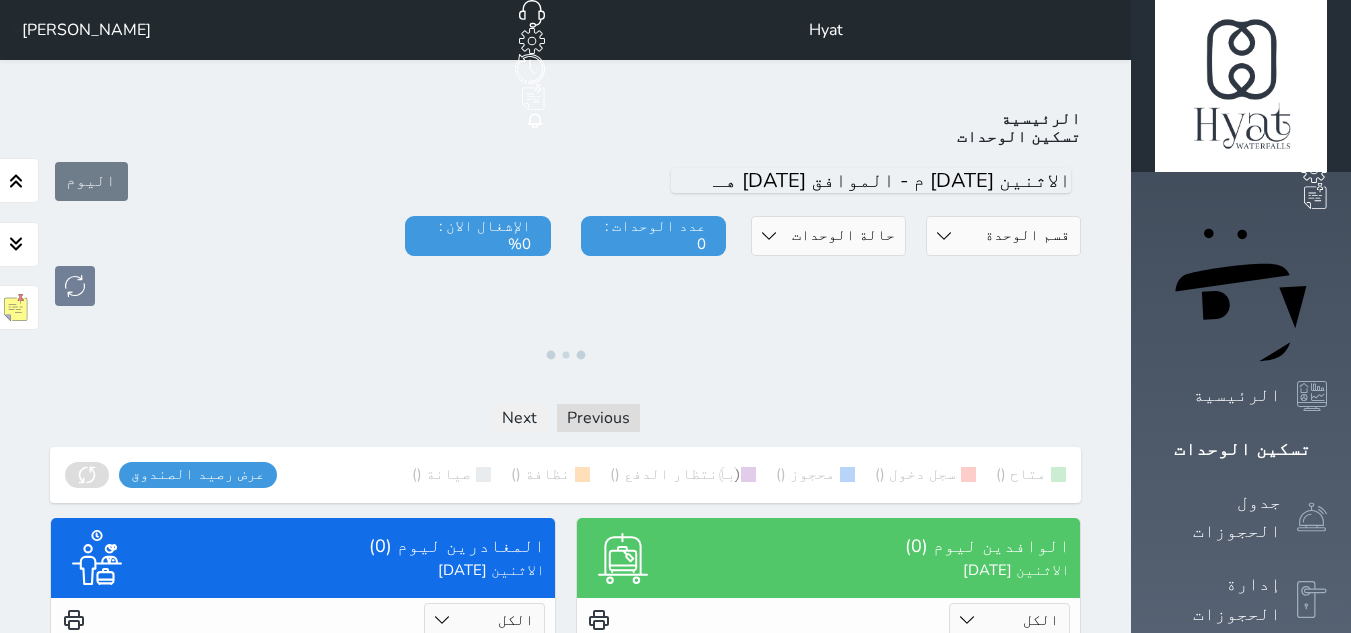 click on "قسم الوحدة   Shatby شقق فندقية Alex Inn Hostle Water falls" at bounding box center (1003, 236) 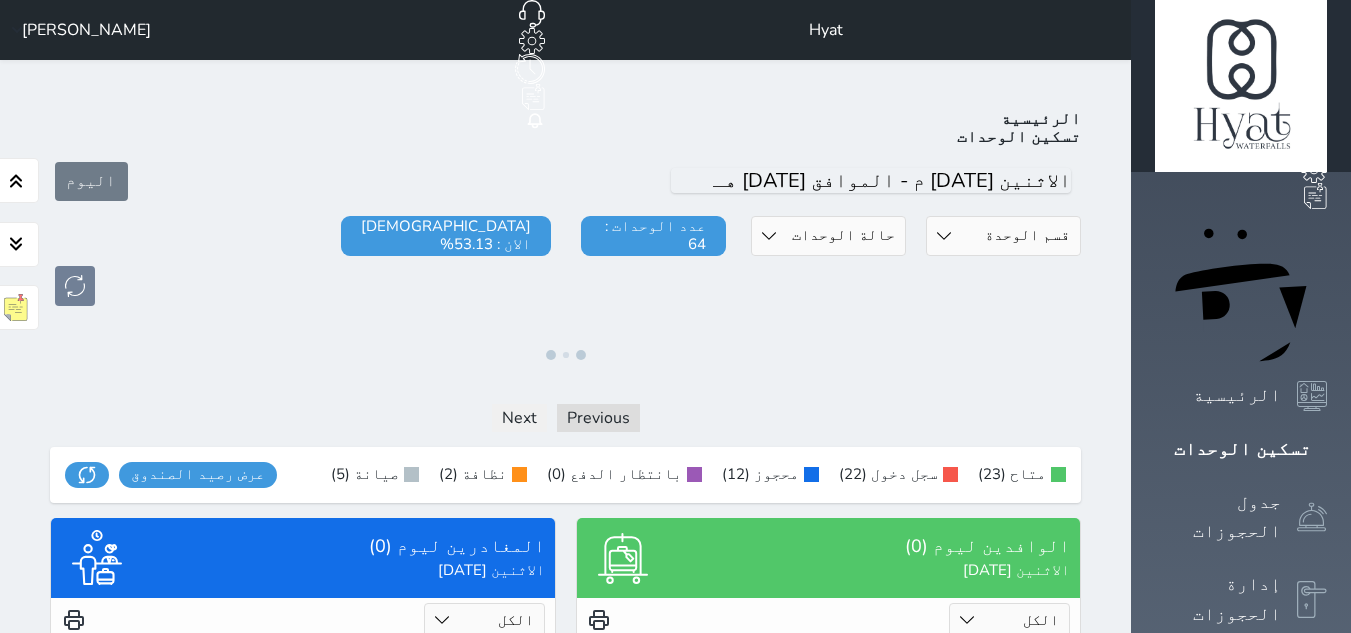 click on "الرئيسية   تسكين الوحدات       اليوم   قسم الوحدة   Shatby شقق فندقية Alex Inn Hostle Water falls   حالة الوحدات متاح تحت التنظيف تحت الصيانة سجل دخول  لم يتم تسجيل الدخول   عدد الوحدات : 64   الإشغال الان : 53.13%                   ملاحظات فريق العمل       حفظ   Previous    Next     متاح (23)   سجل دخول (22)   محجوز (12)   بانتظار الدفع (0)   نظافة (2)   صيانة (5)     عرض رصيد الصندوق   يرجي الانتظار   رصيد الصندوق : 0  جنيه مصري   تقرير استلام       الوافدين ليوم (0)   الاثنين  2025/07/28     الكل   لم يسجل دخول   تم الدخول       لايوجد عملاء وافدين   عرض الوافدين       المغادرين ليوم (0)   الاثنين  2025/07/28     الكل   تم الدخول   تم المغادرة" at bounding box center [565, 462] 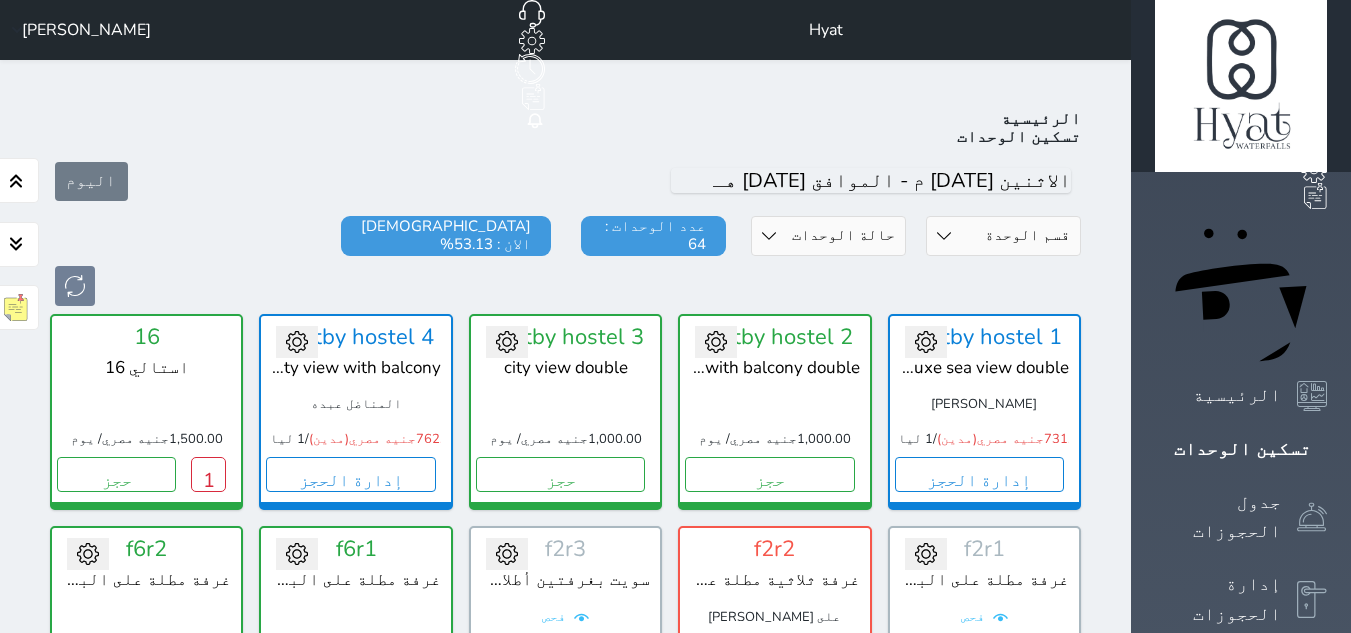 scroll, scrollTop: 78, scrollLeft: 0, axis: vertical 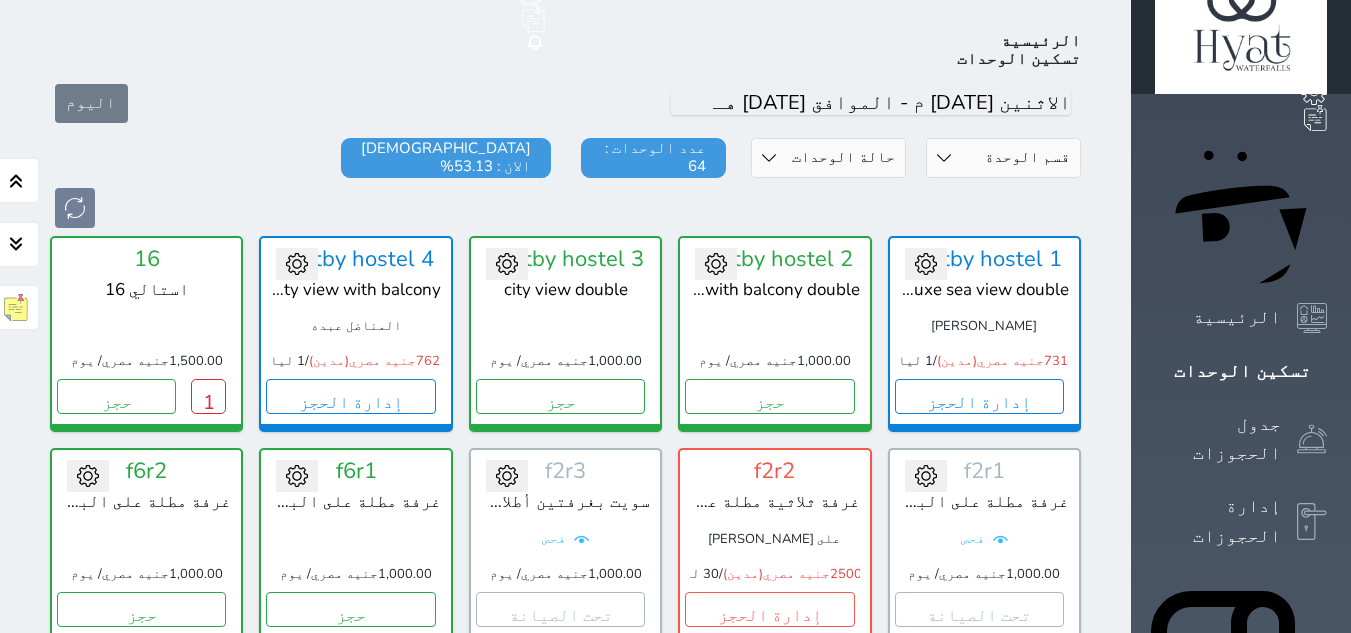 click on "قسم الوحدة   Shatby شقق فندقية Alex Inn Hostle Water falls" at bounding box center (1003, 158) 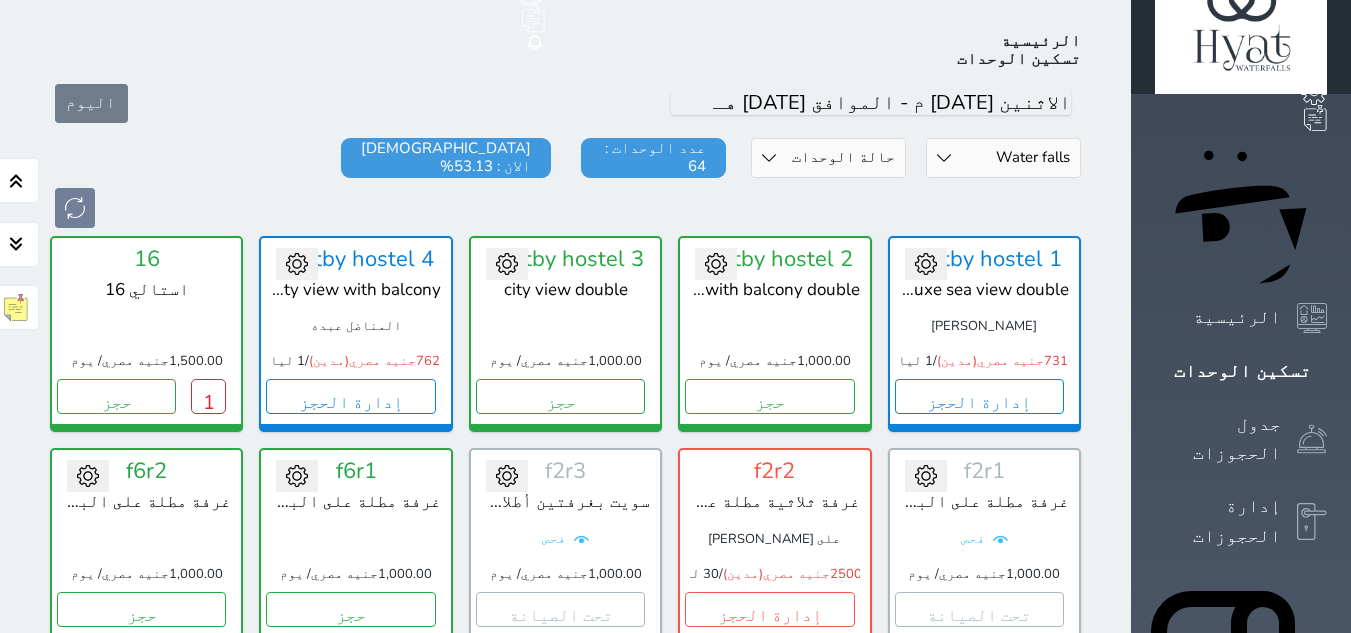 click on "قسم الوحدة   Shatby شقق فندقية Alex Inn Hostle Water falls" at bounding box center (1003, 158) 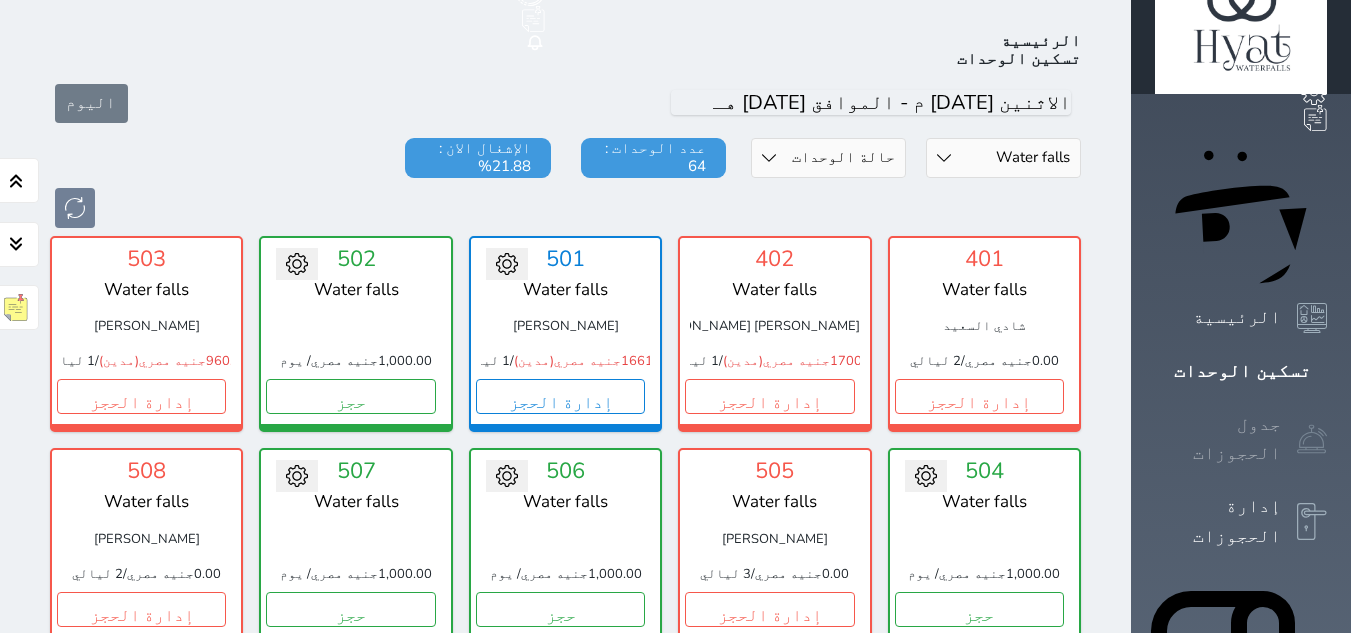 click 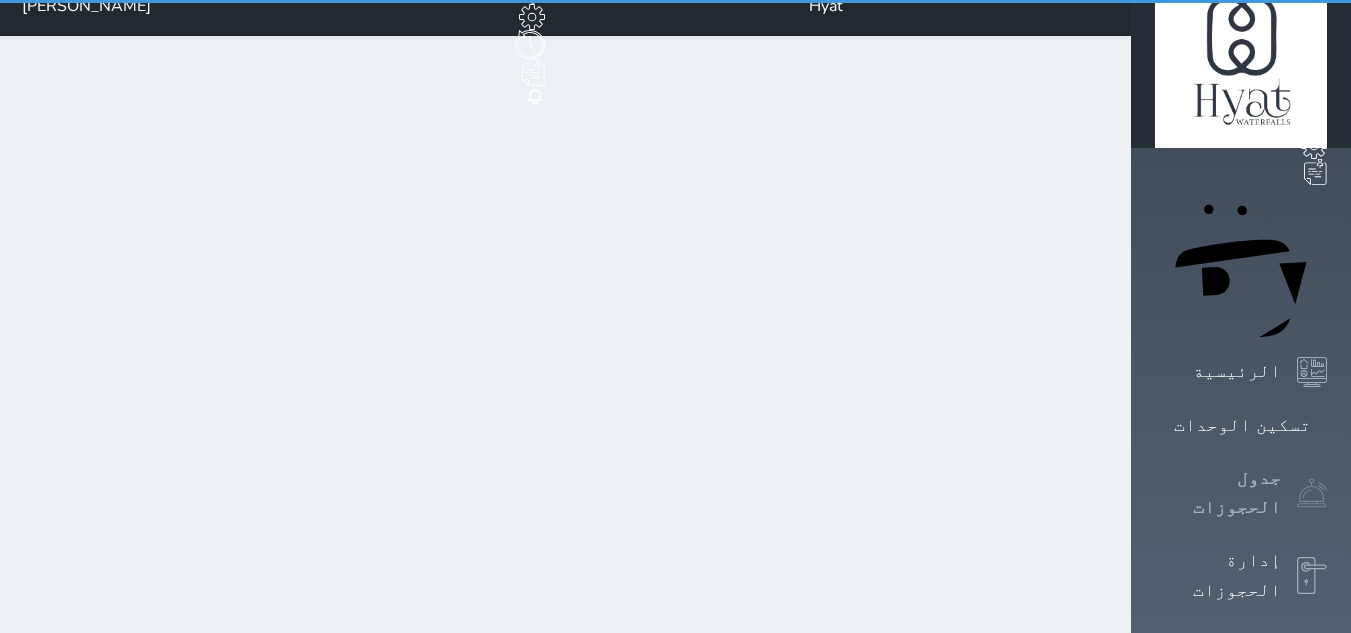 scroll, scrollTop: 0, scrollLeft: 0, axis: both 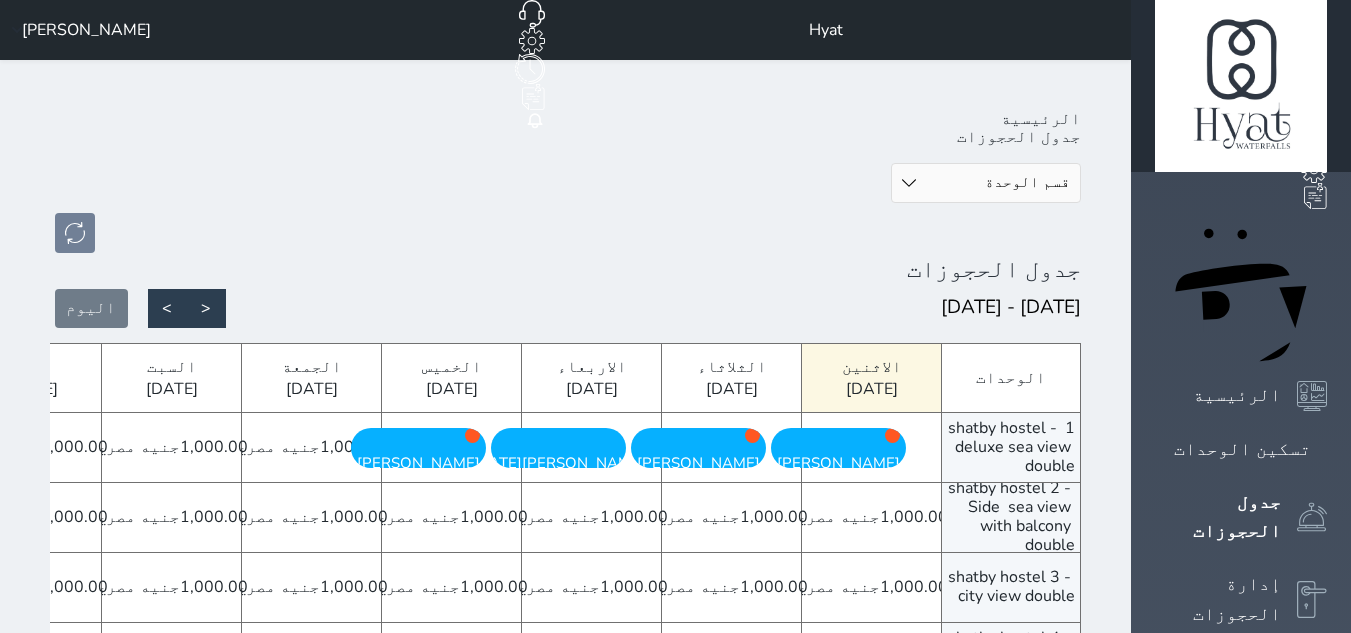 click on "قسم الوحدة
شقق فندقية
Water falls
Hostle
Alex Inn
Shatby" at bounding box center [986, 183] 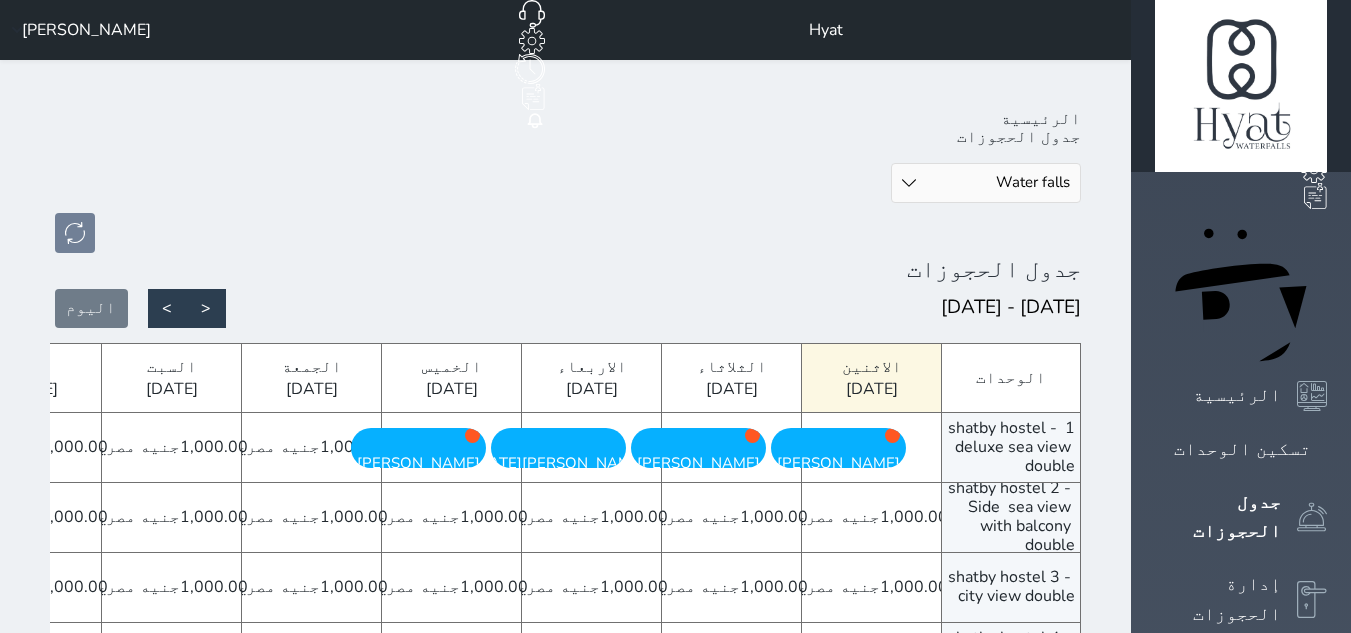 click on "قسم الوحدة
شقق فندقية
Water falls
Hostle
Alex Inn
Shatby" at bounding box center (986, 183) 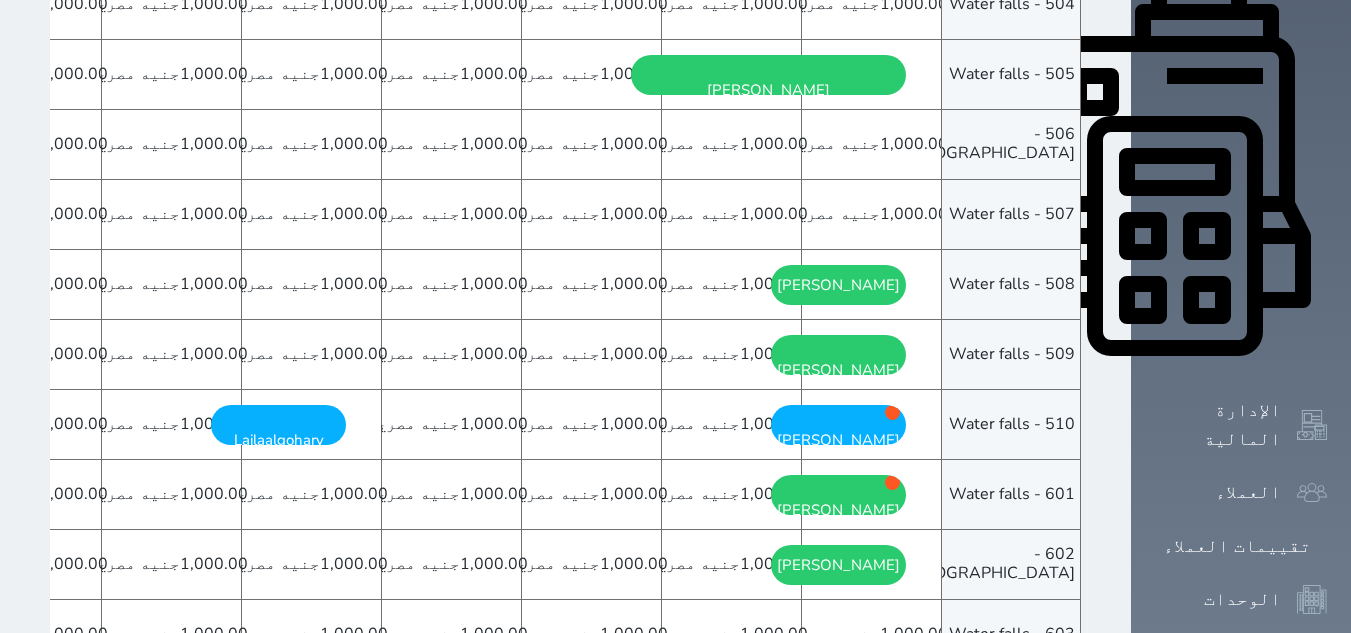 scroll, scrollTop: 800, scrollLeft: 0, axis: vertical 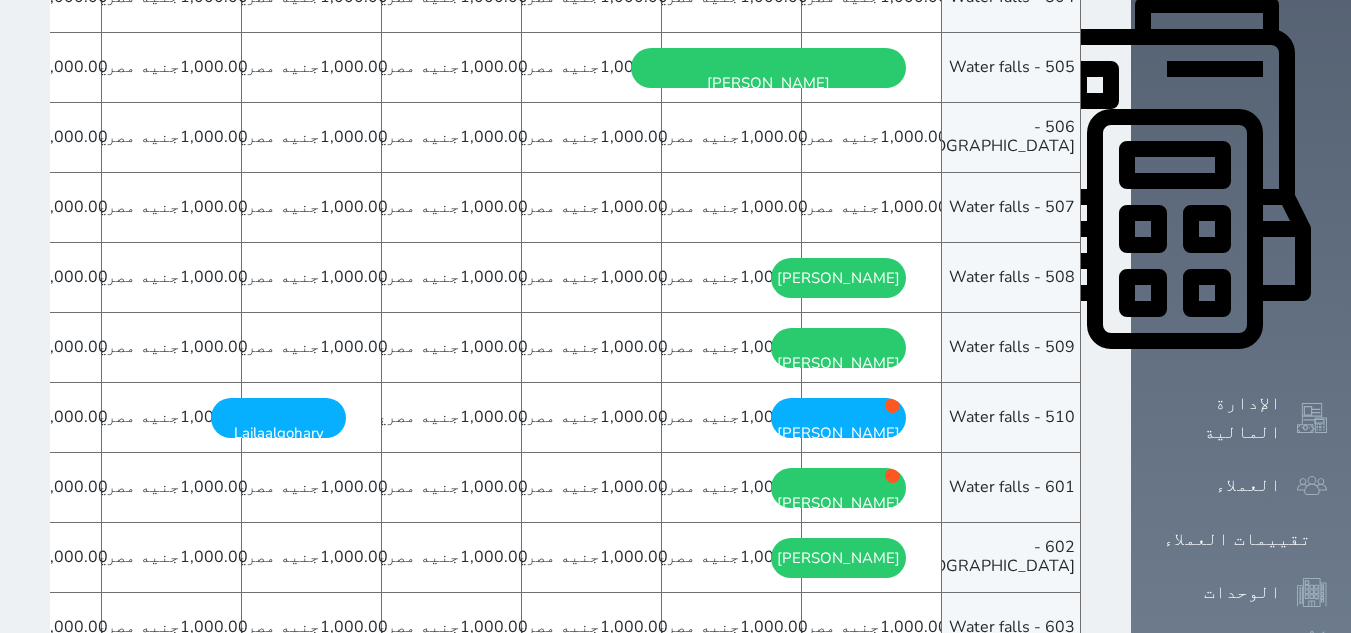 click on "[PERSON_NAME]" at bounding box center (838, 558) 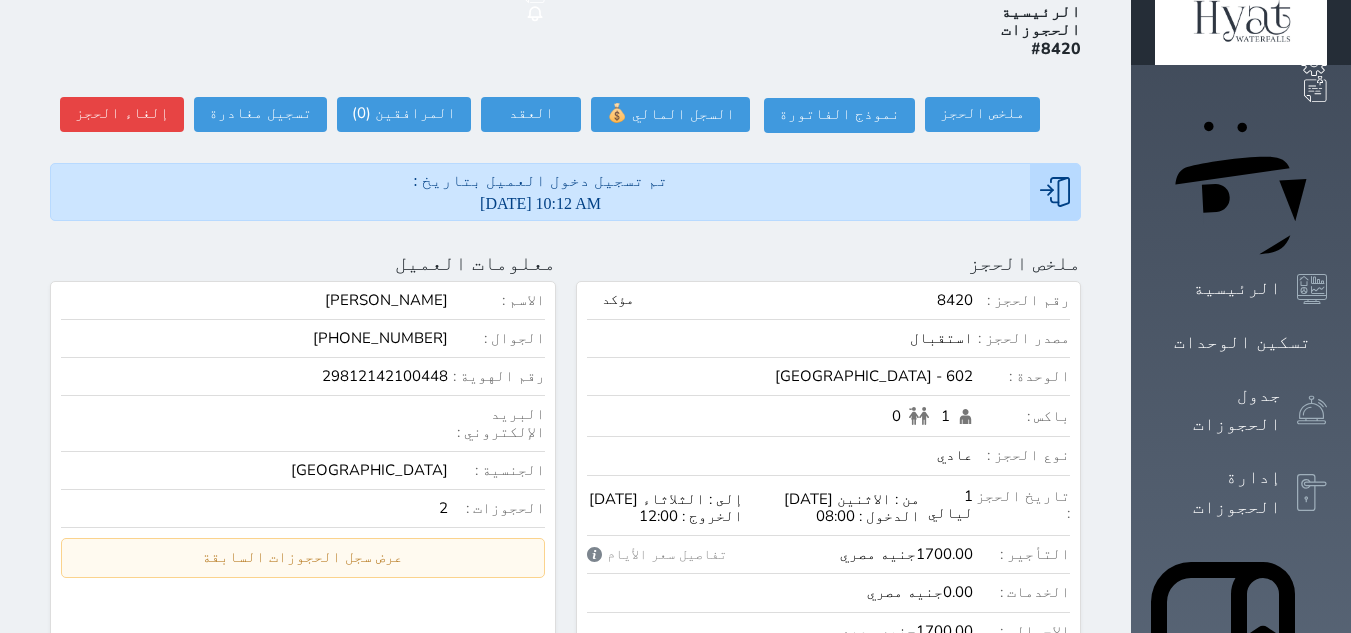 scroll, scrollTop: 0, scrollLeft: 0, axis: both 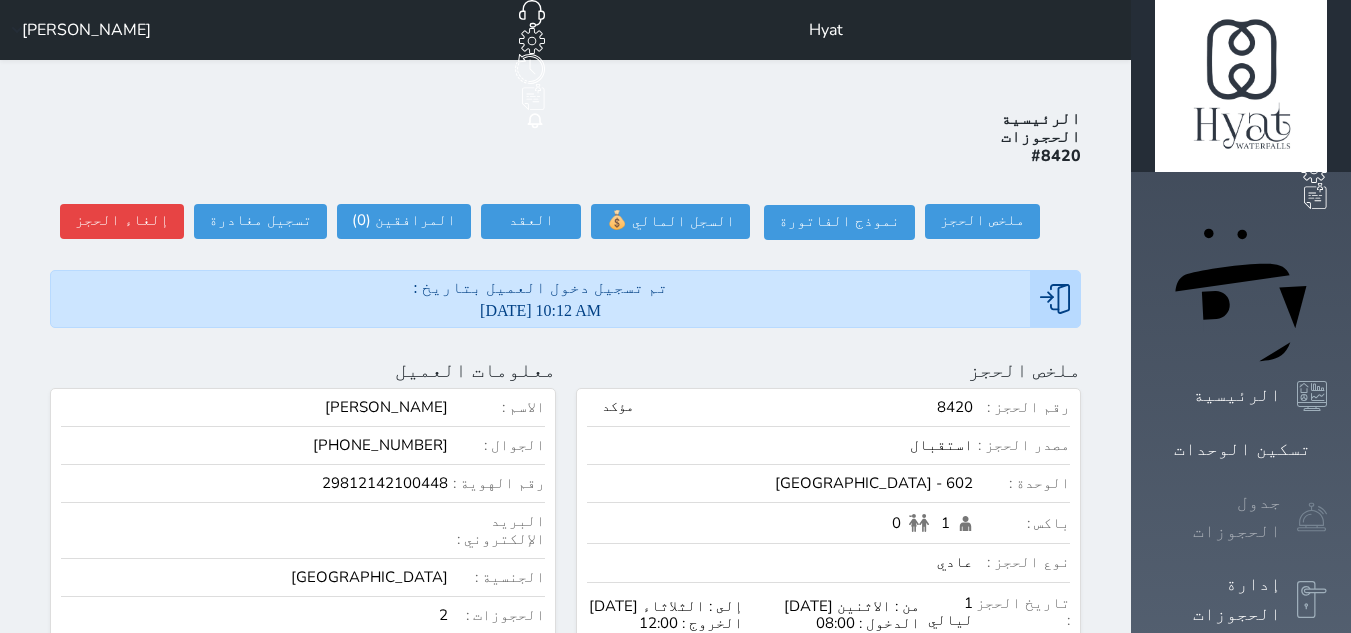 click at bounding box center (1312, 517) 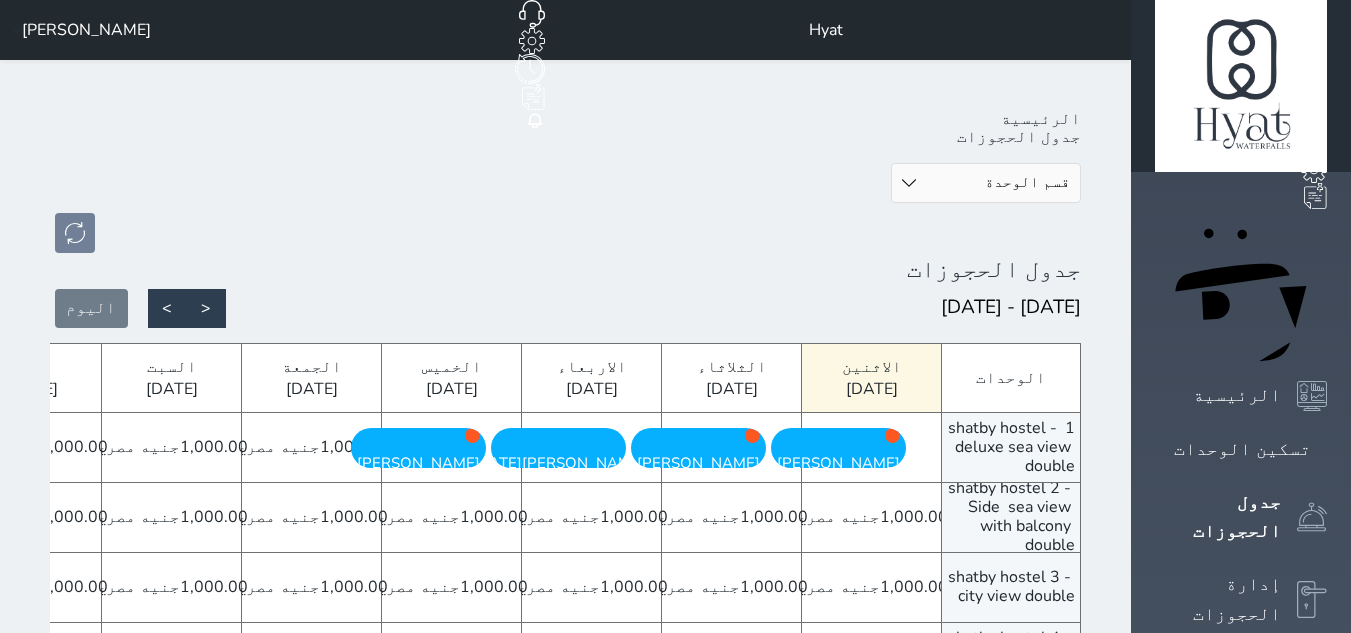 click on "قسم الوحدة
شقق فندقية
Water falls
Hostle
Alex Inn
Shatby" at bounding box center [986, 183] 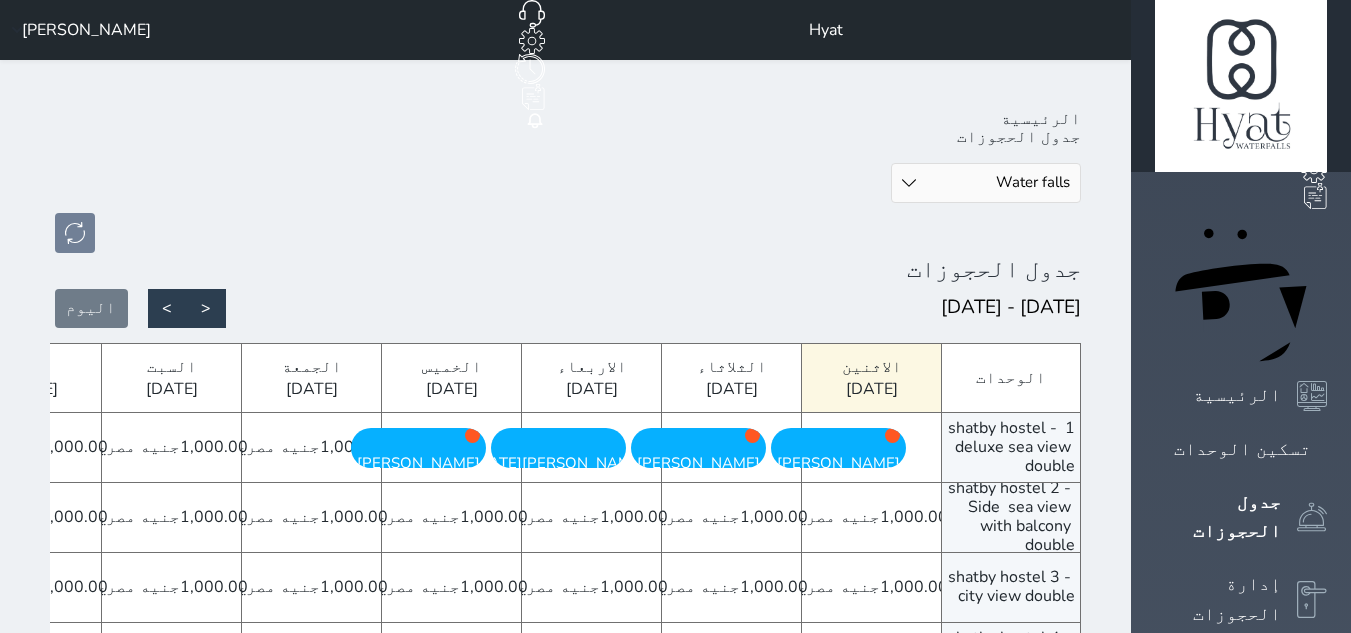 click on "قسم الوحدة
شقق فندقية
Water falls
Hostle
Alex Inn
Shatby" at bounding box center (986, 183) 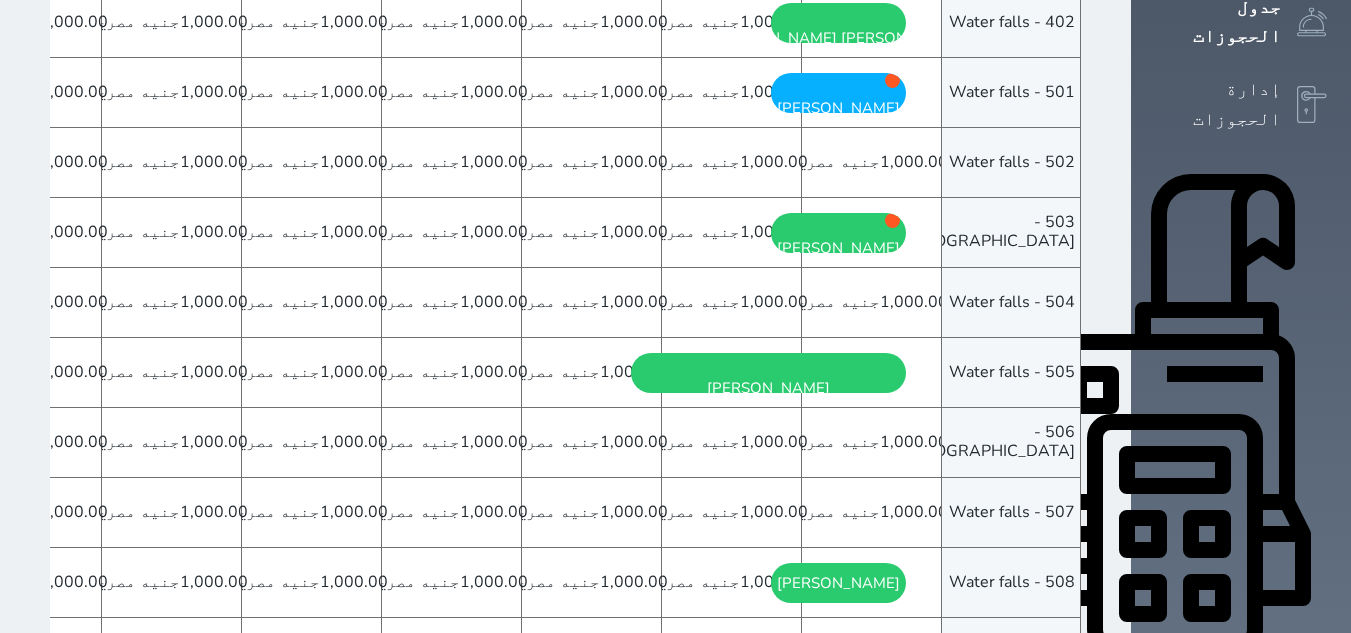 scroll, scrollTop: 166, scrollLeft: 0, axis: vertical 